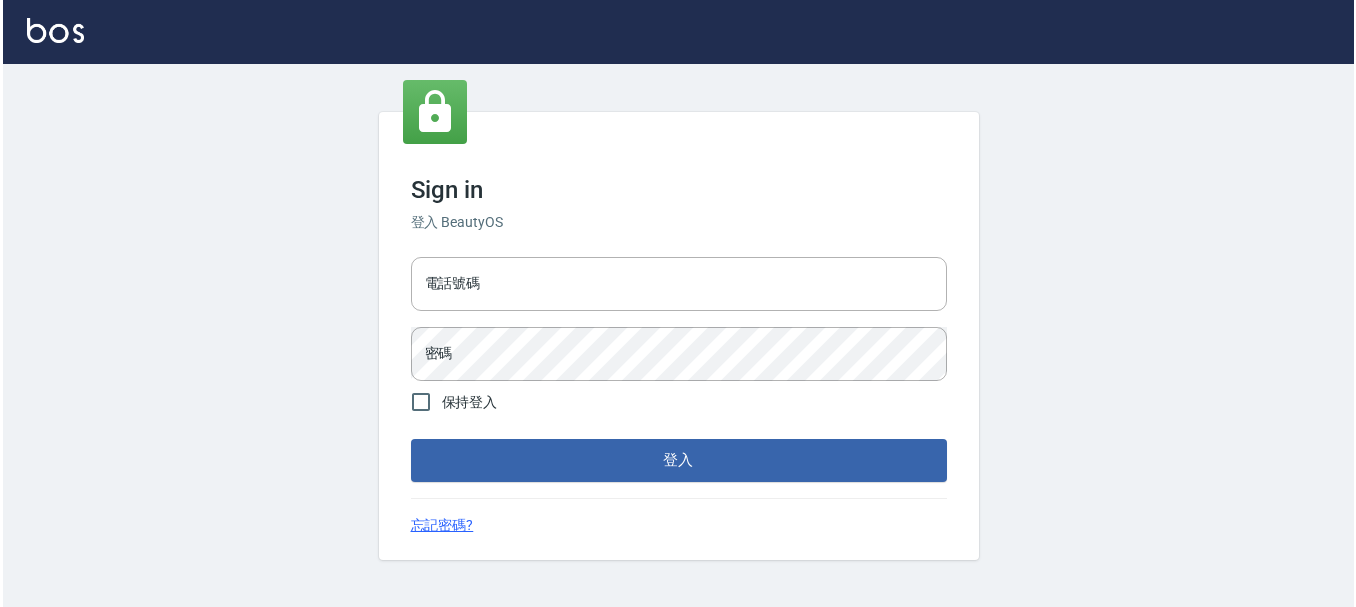 scroll, scrollTop: 0, scrollLeft: 0, axis: both 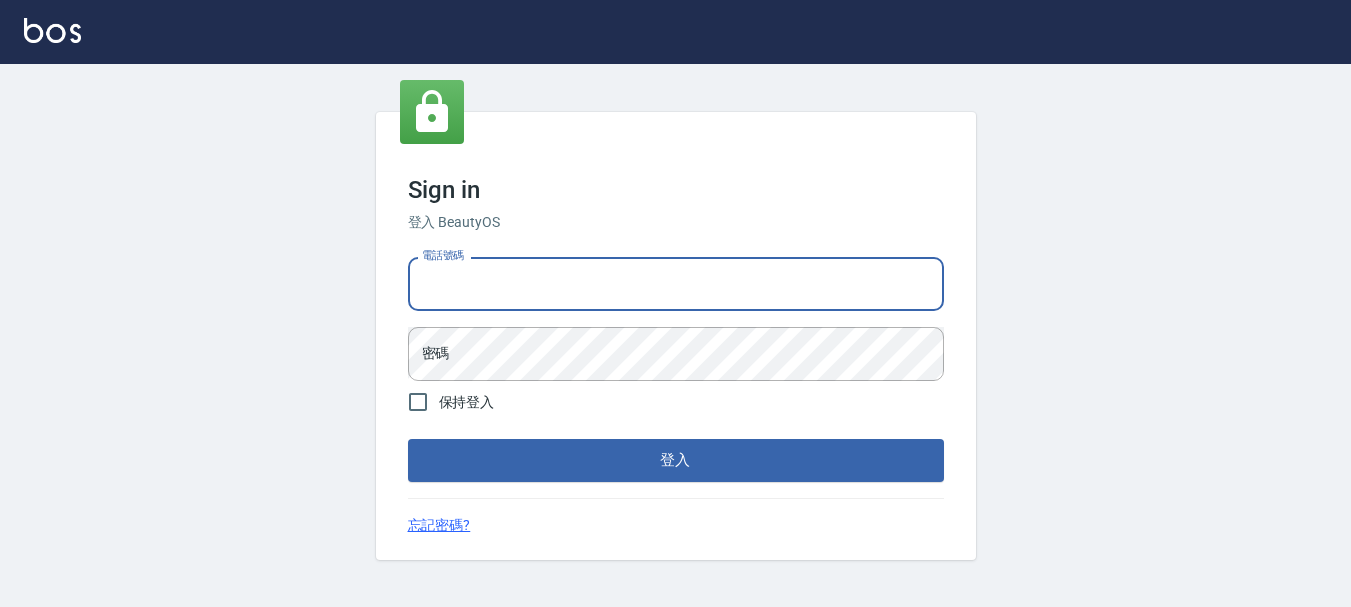 drag, startPoint x: 510, startPoint y: 290, endPoint x: 706, endPoint y: 291, distance: 196.00255 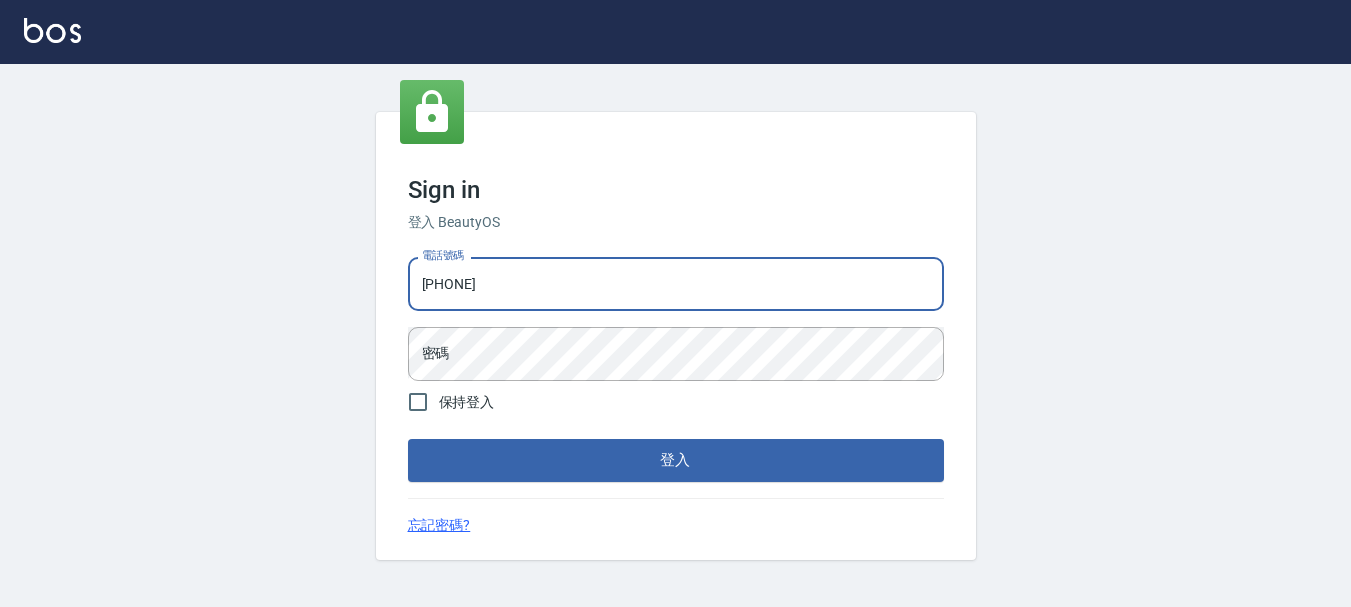 type on "[PHONE]" 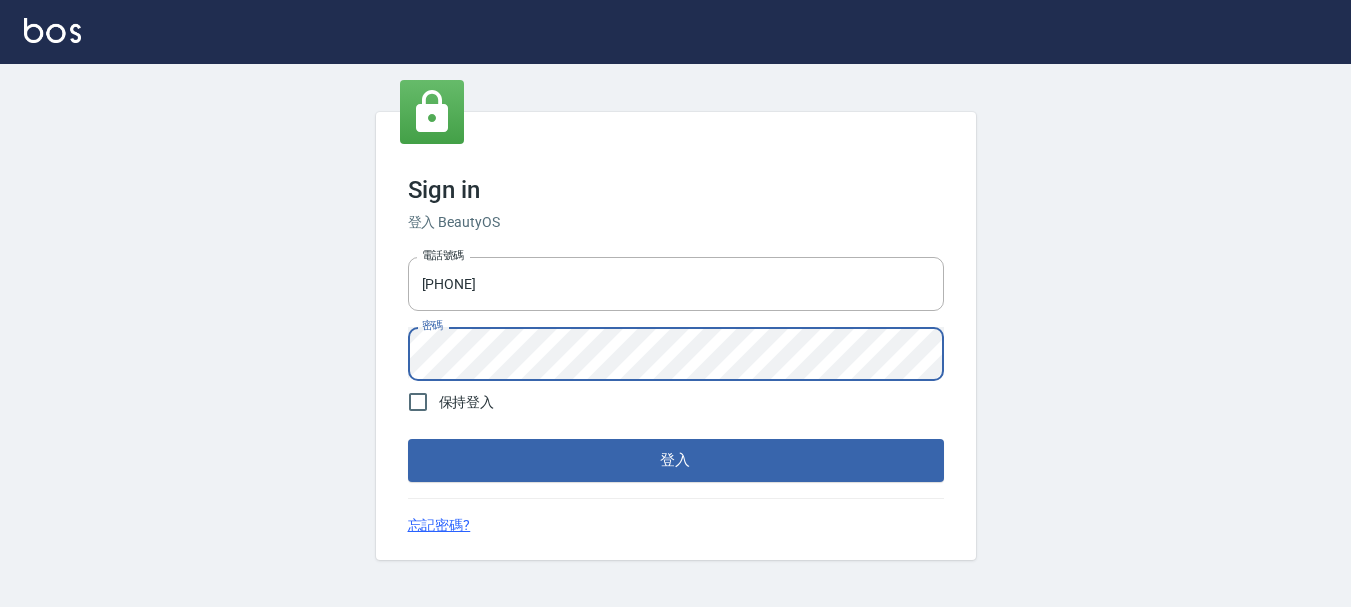 click on "登入" at bounding box center [676, 460] 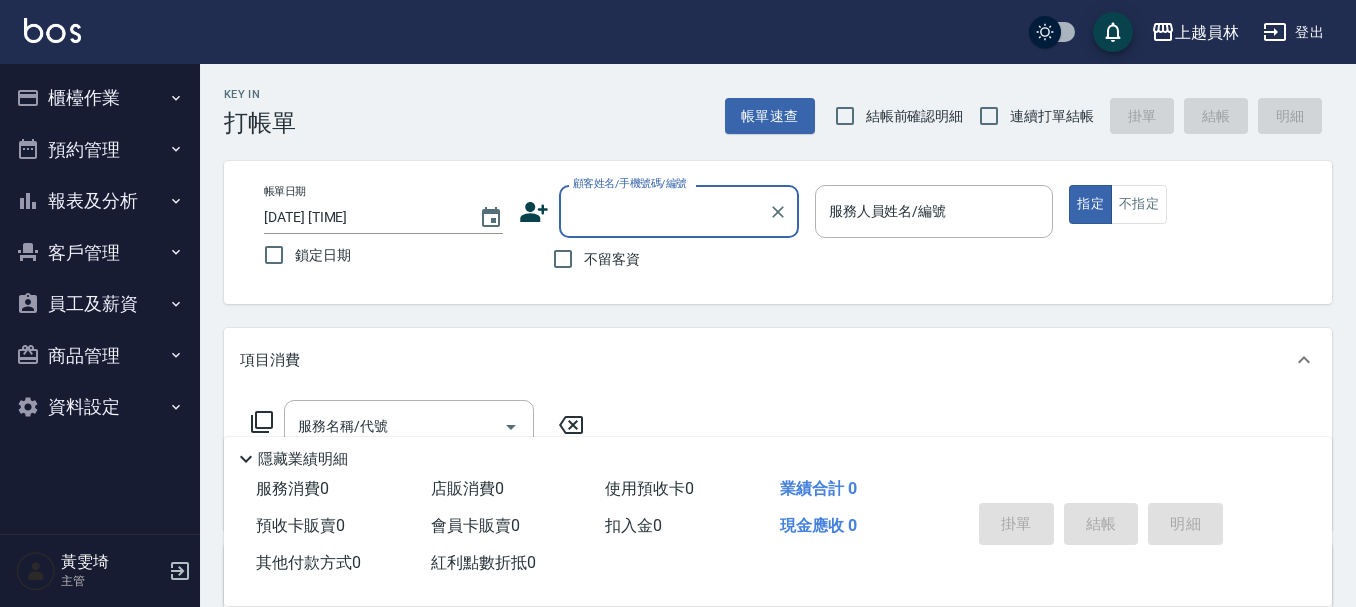 click on "服務人員姓名/編號 服務人員姓名/編號" at bounding box center (934, 211) 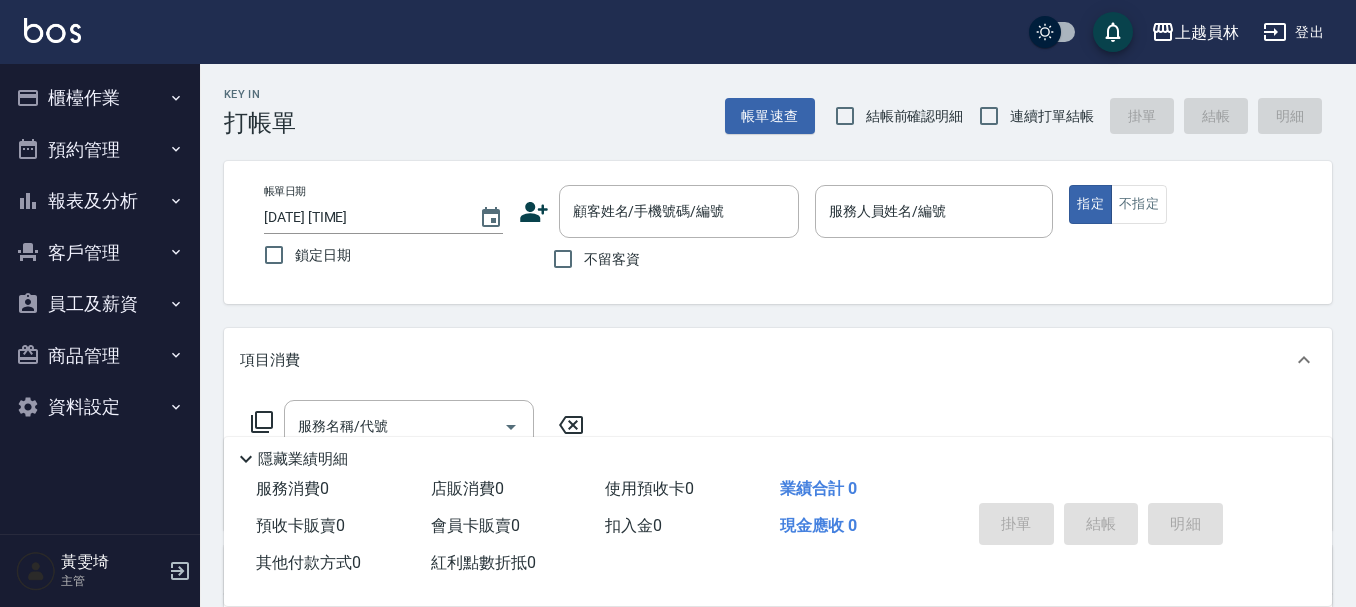 click on "不留客資" at bounding box center [591, 259] 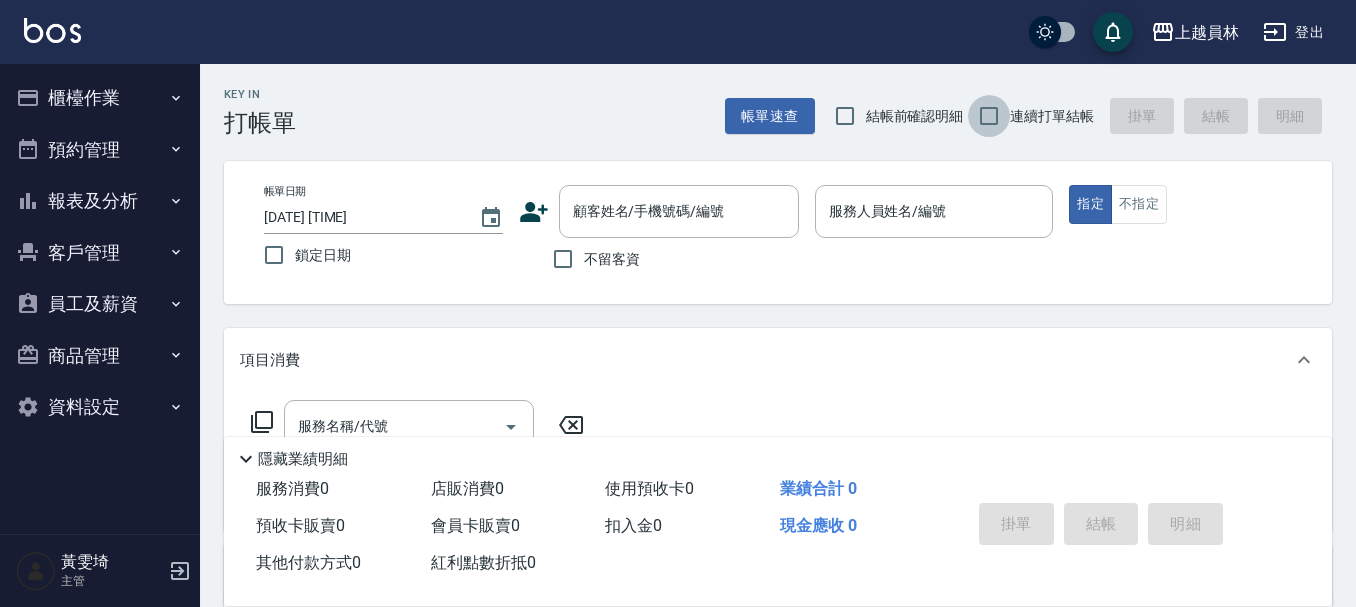 click on "連續打單結帳" at bounding box center [989, 116] 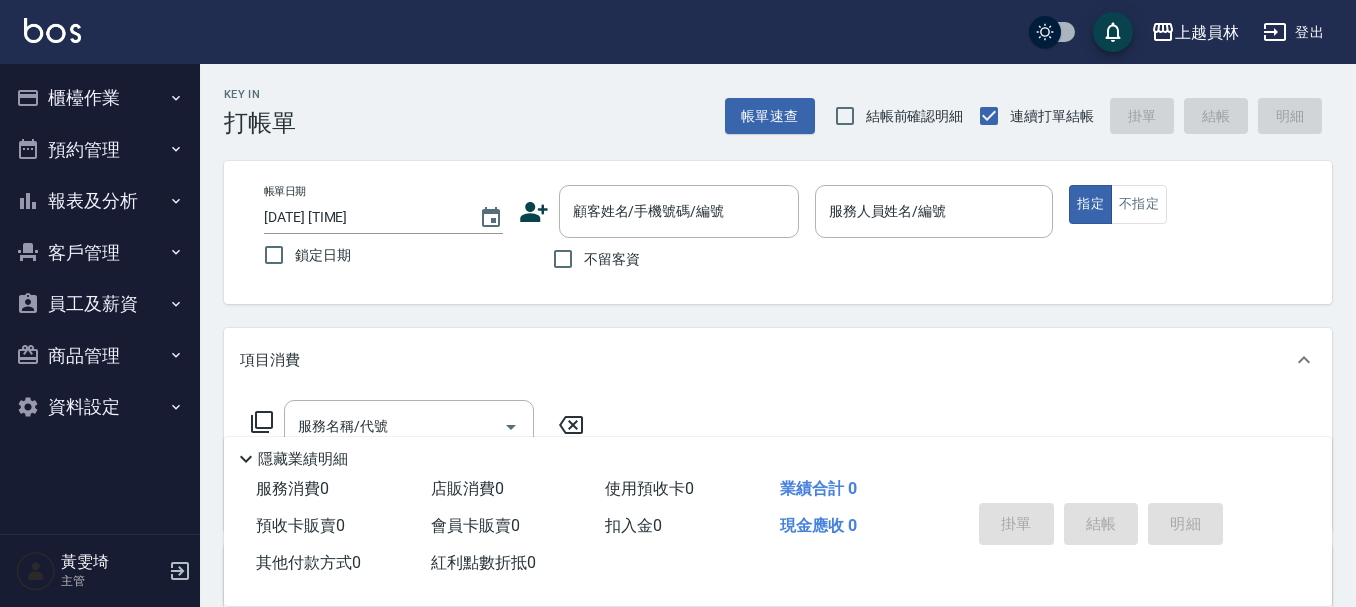 click on "不留客資" at bounding box center [612, 259] 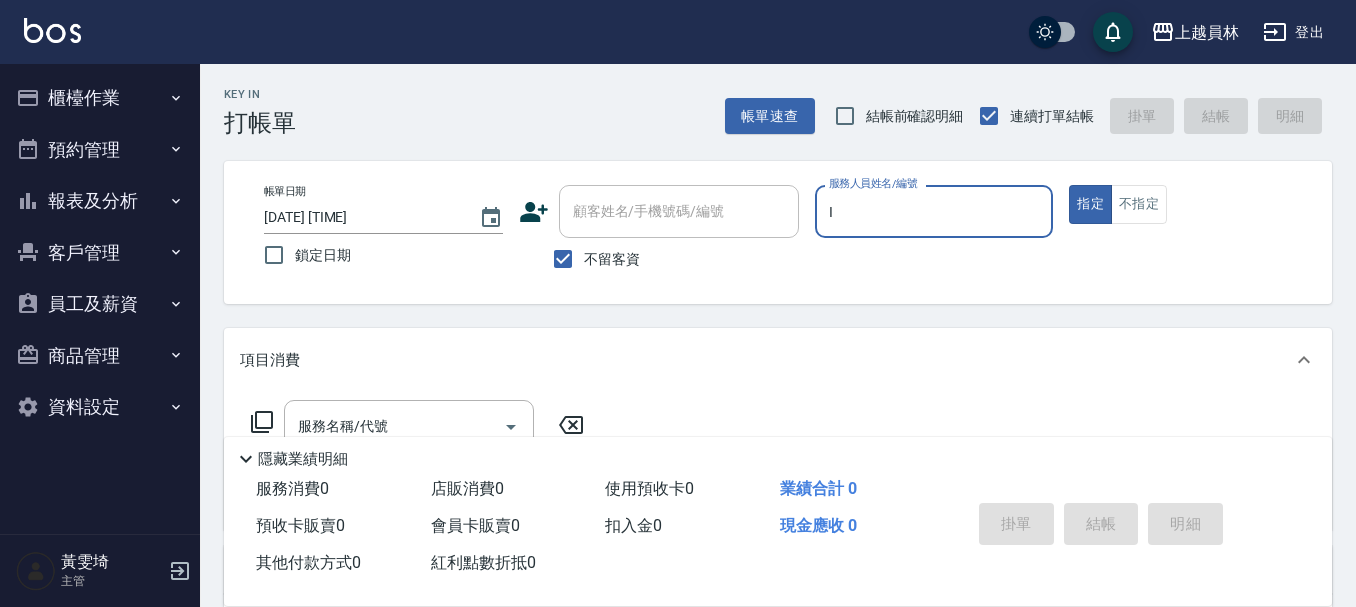 type on "Bella-I" 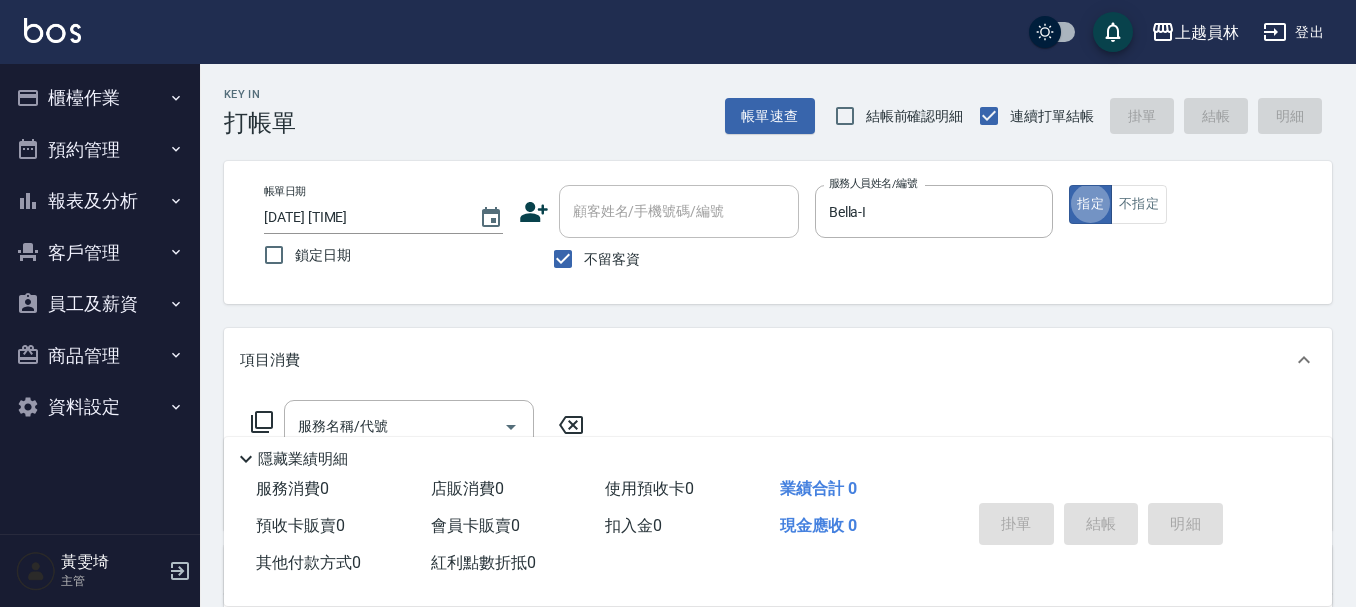 type on "true" 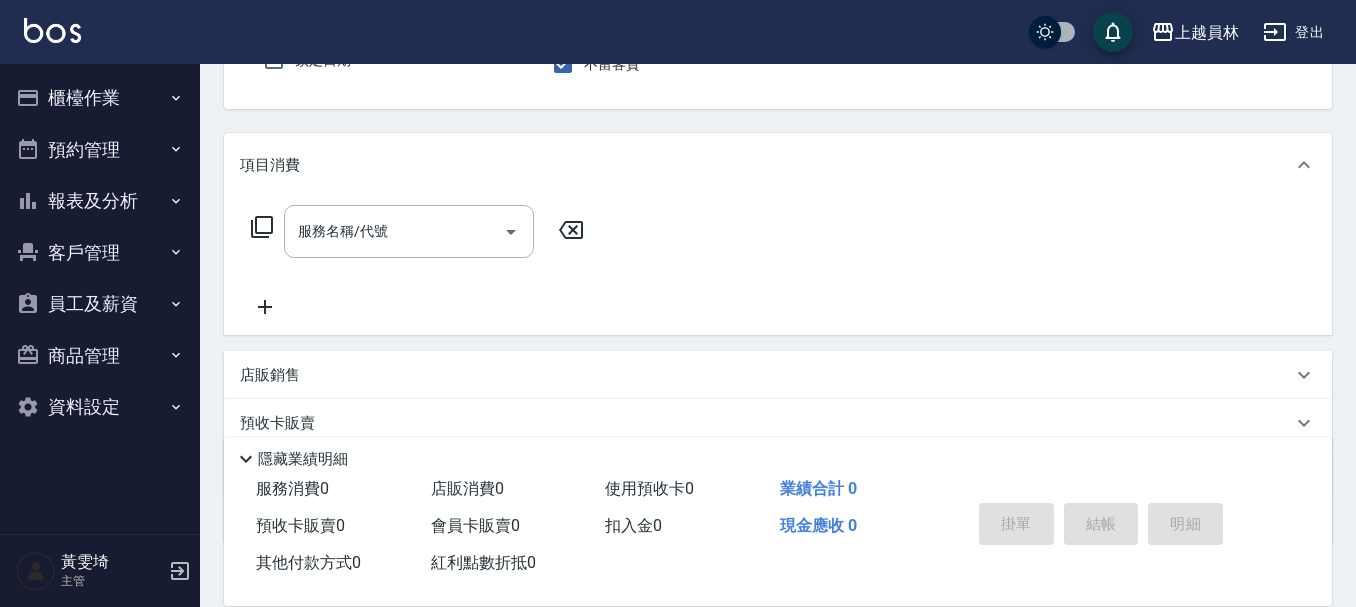 scroll, scrollTop: 200, scrollLeft: 0, axis: vertical 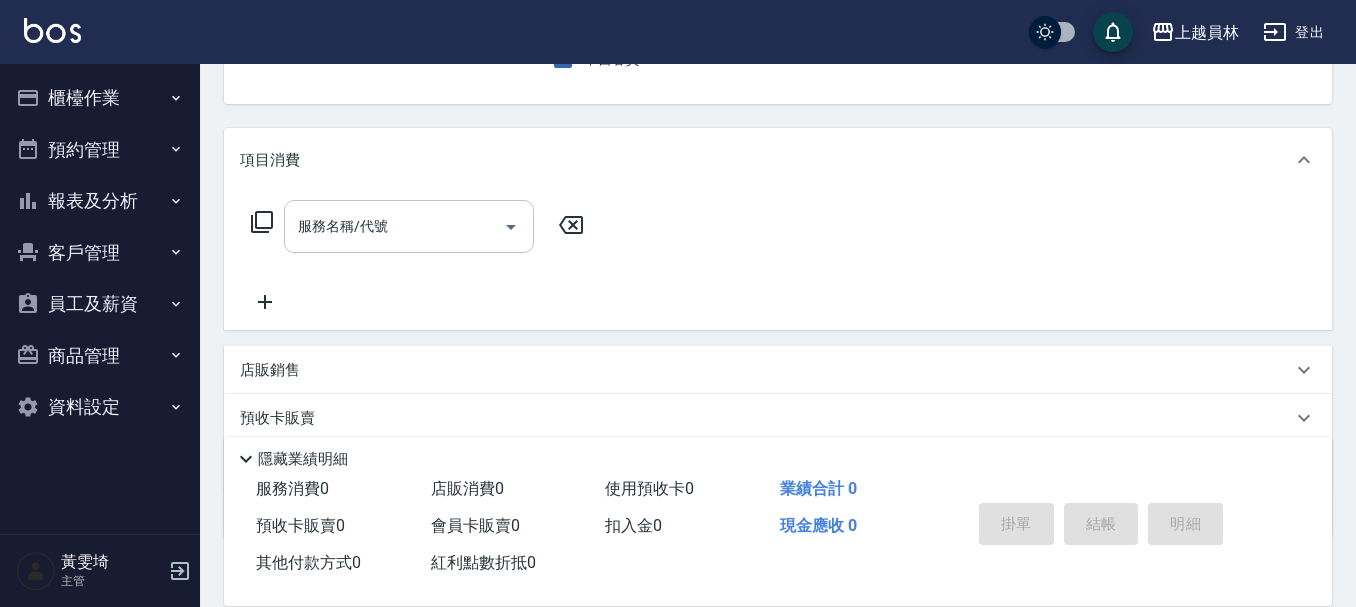 click on "服務名稱/代號" at bounding box center (409, 226) 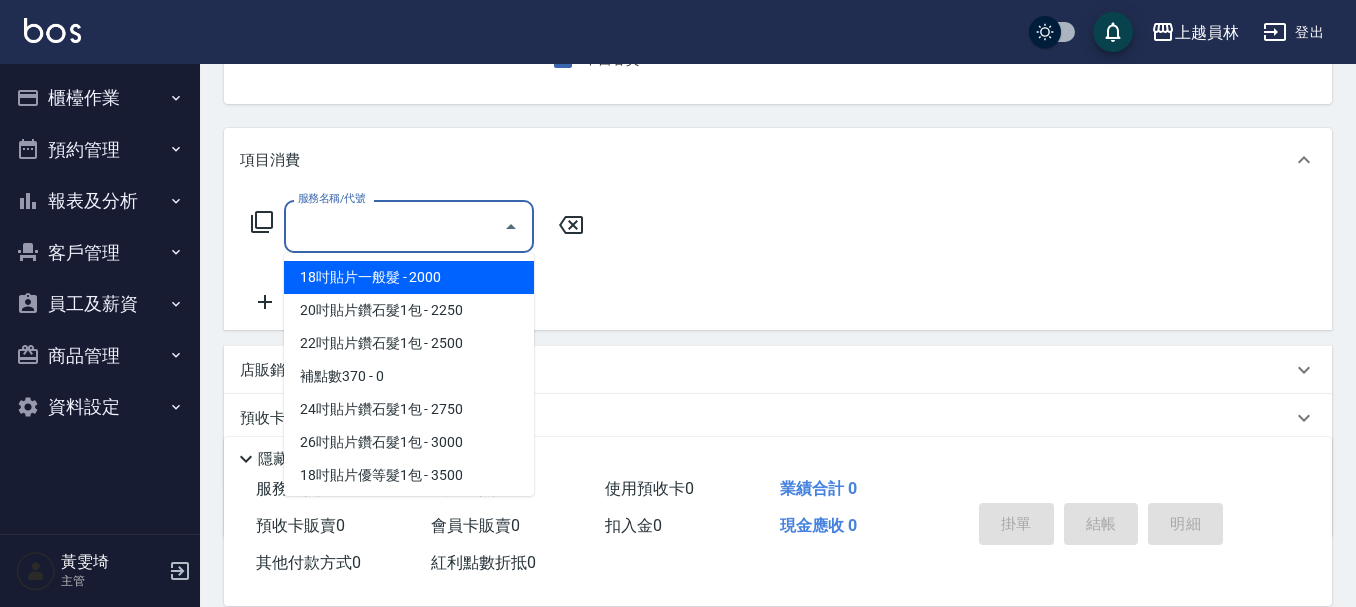 click on "服務名稱/代號" at bounding box center (394, 226) 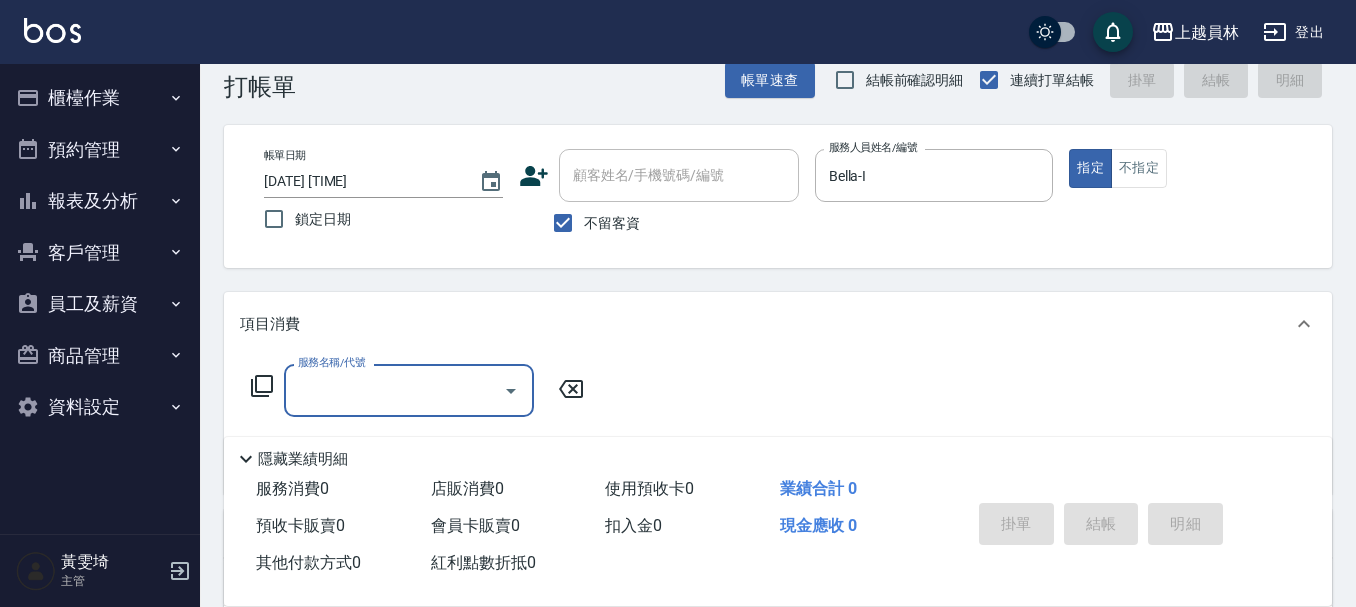 scroll, scrollTop: 100, scrollLeft: 0, axis: vertical 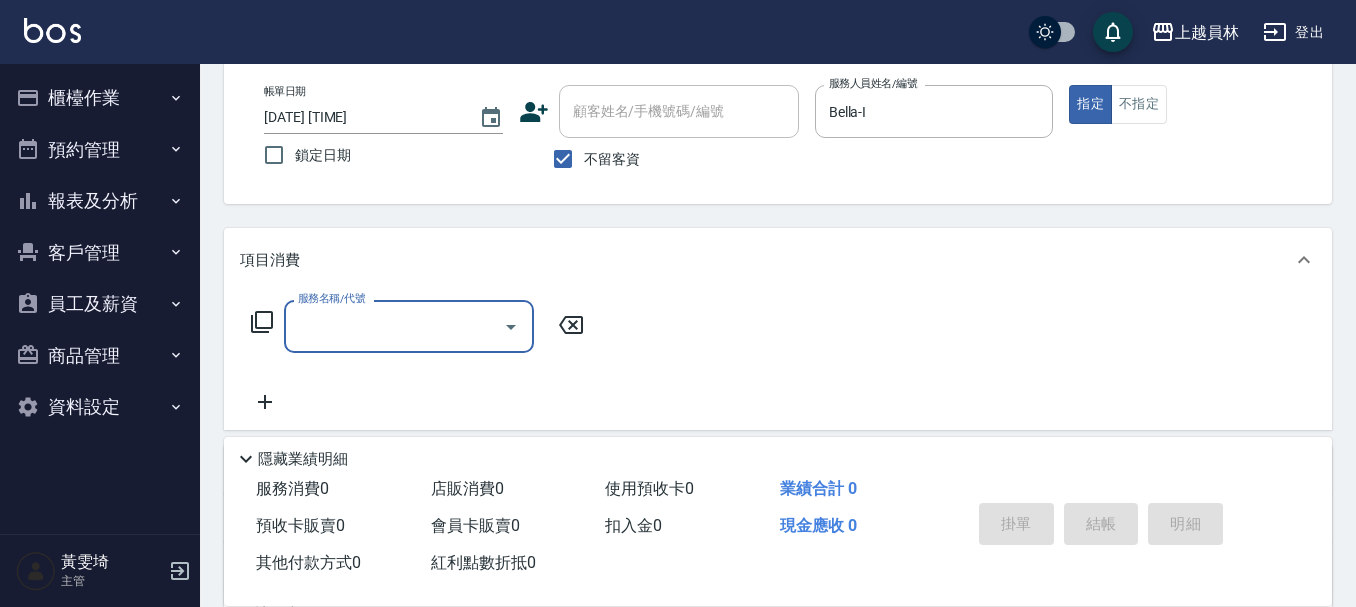 drag, startPoint x: 535, startPoint y: 267, endPoint x: 461, endPoint y: 280, distance: 75.13322 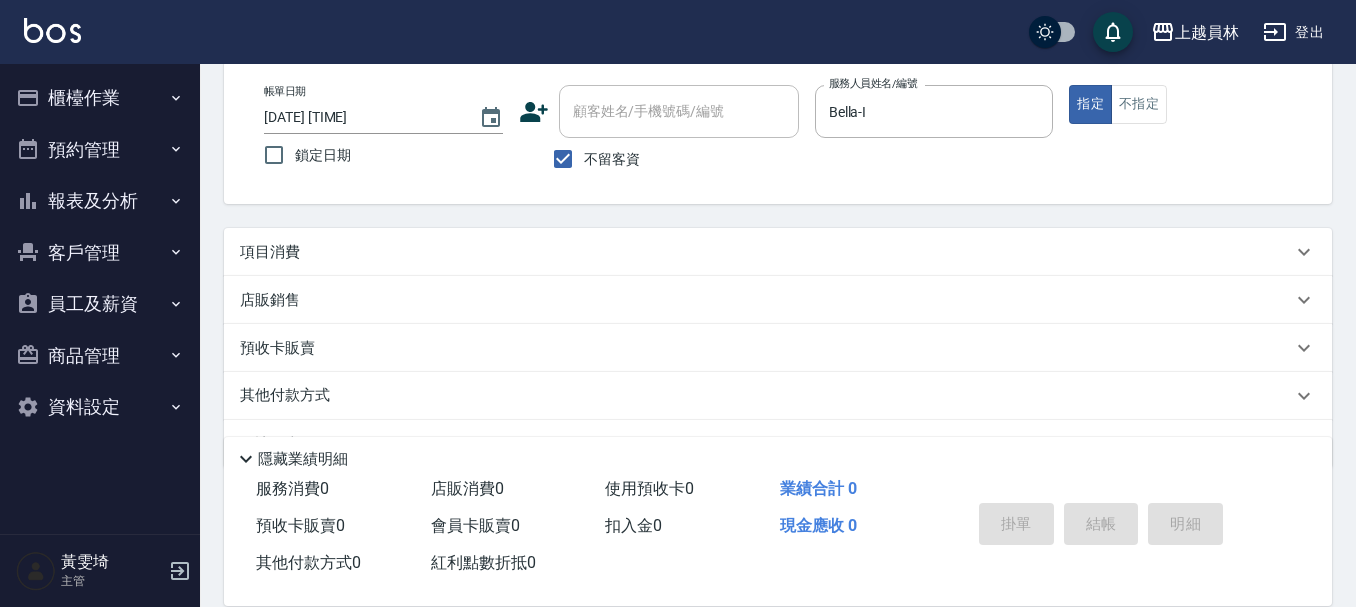 click on "項目消費" at bounding box center (766, 252) 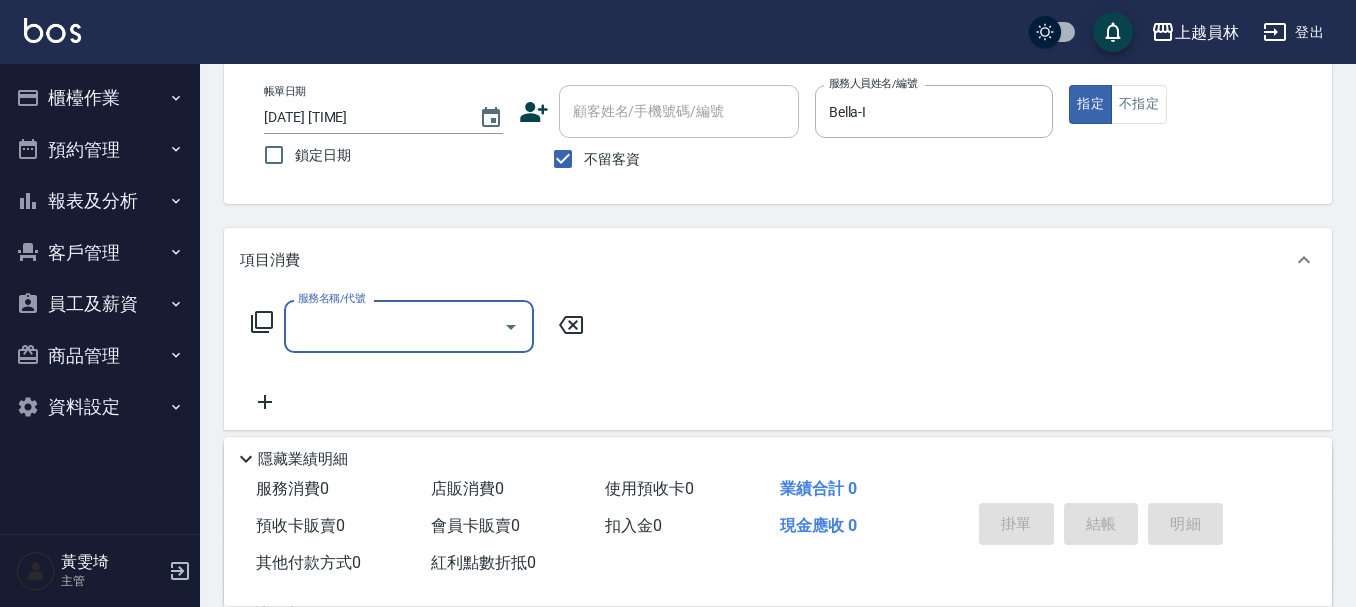 scroll, scrollTop: 1, scrollLeft: 0, axis: vertical 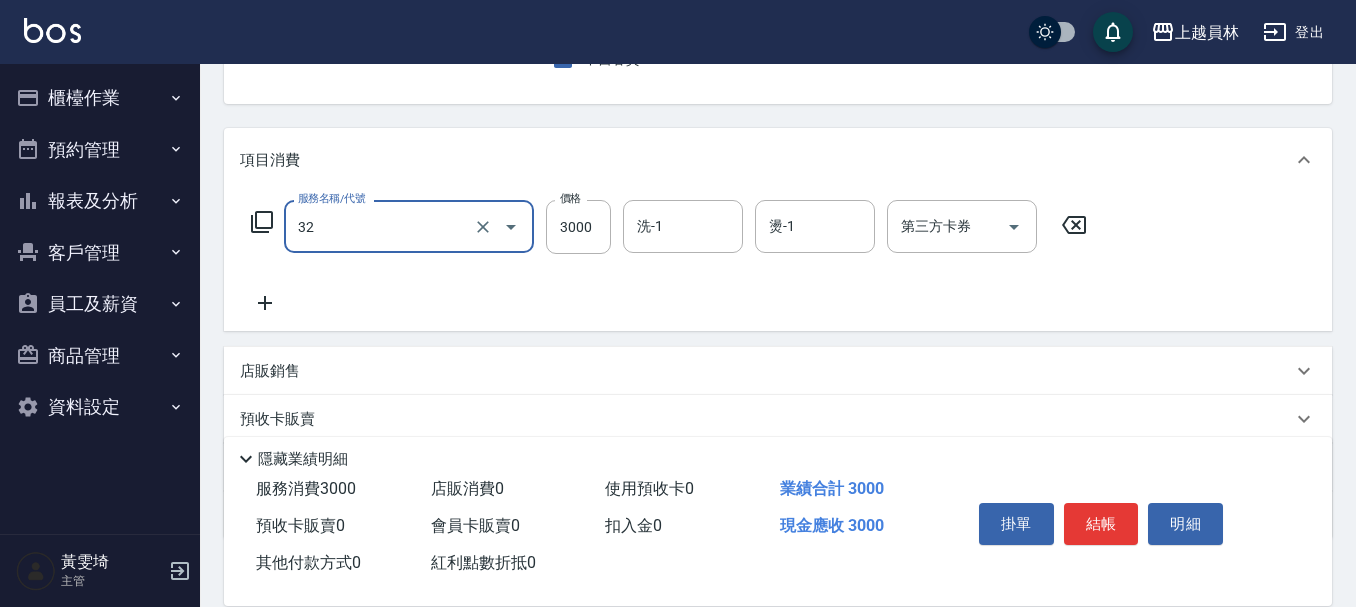 type on "染髮A餐(32)" 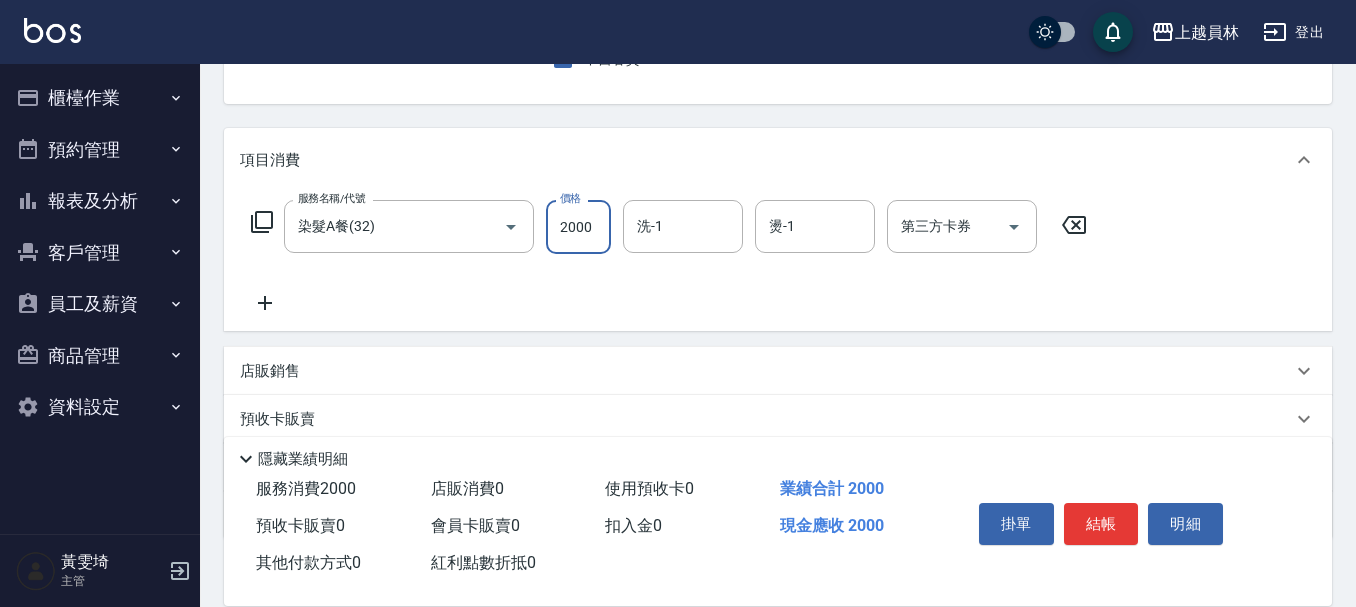type on "2000" 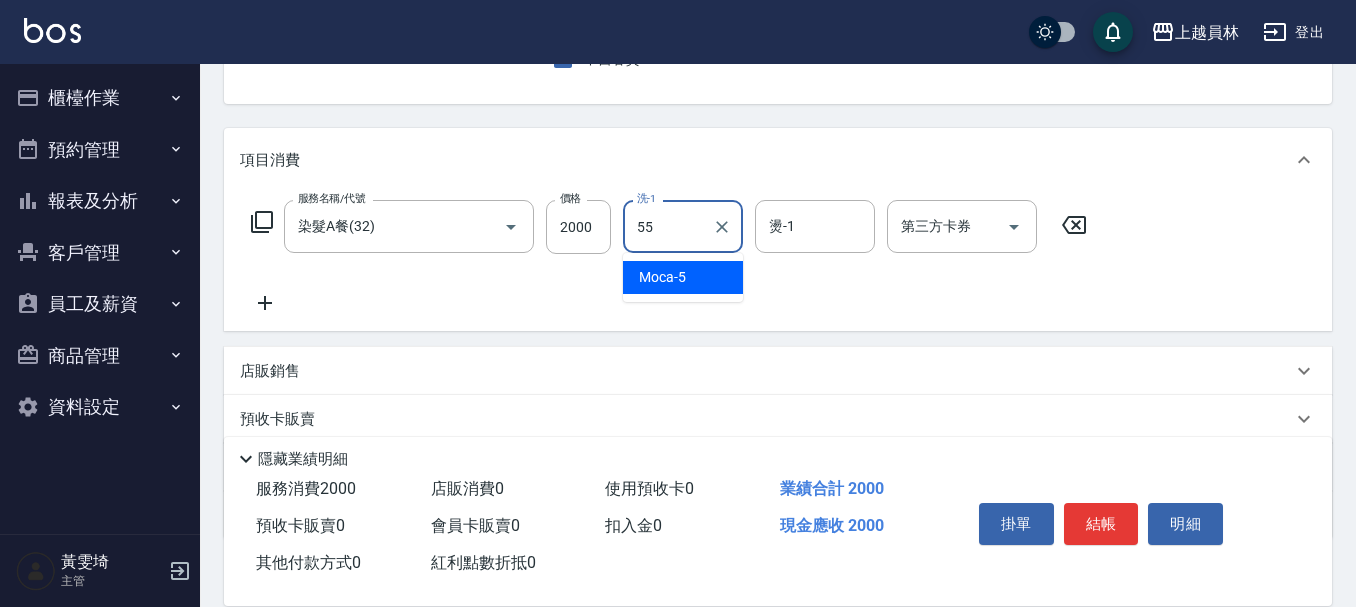type on "[NICKNAME]-[AGE]" 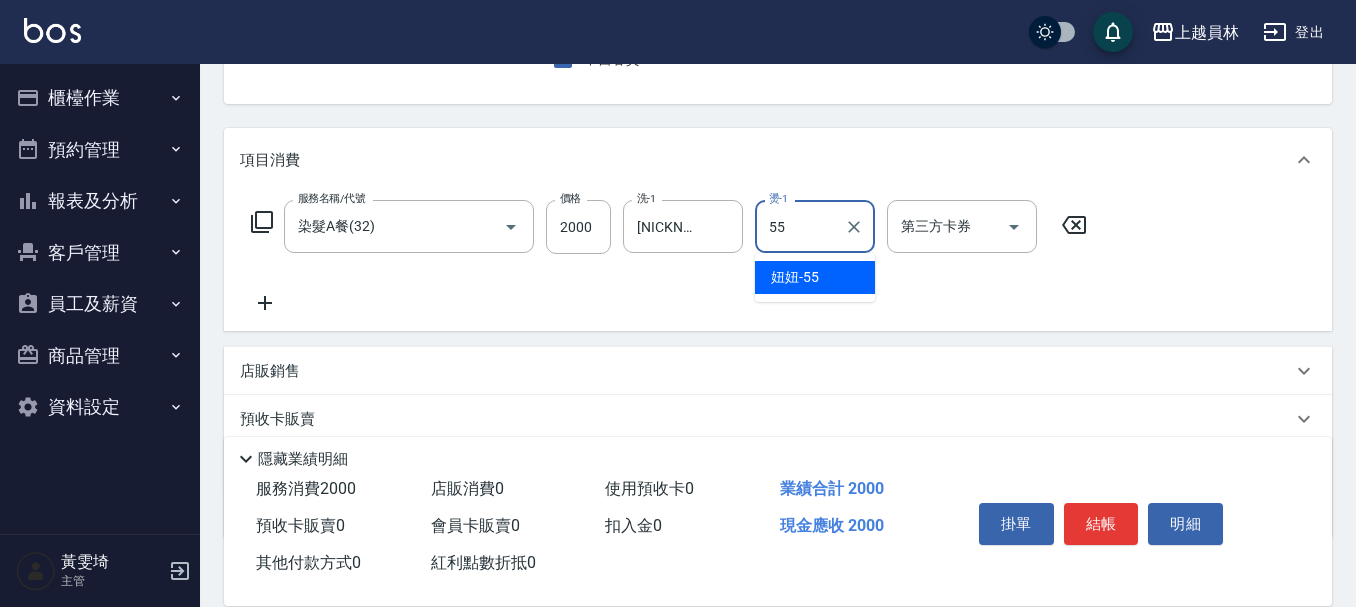 type on "[NICKNAME]-[AGE]" 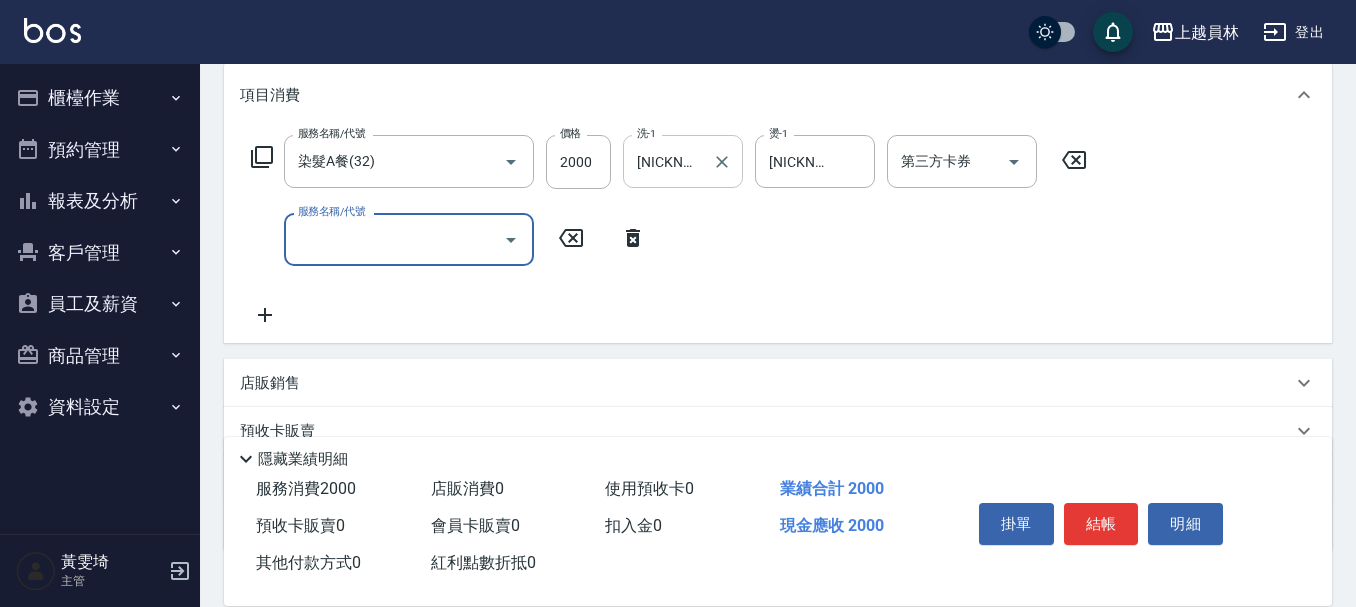 scroll, scrollTop: 300, scrollLeft: 0, axis: vertical 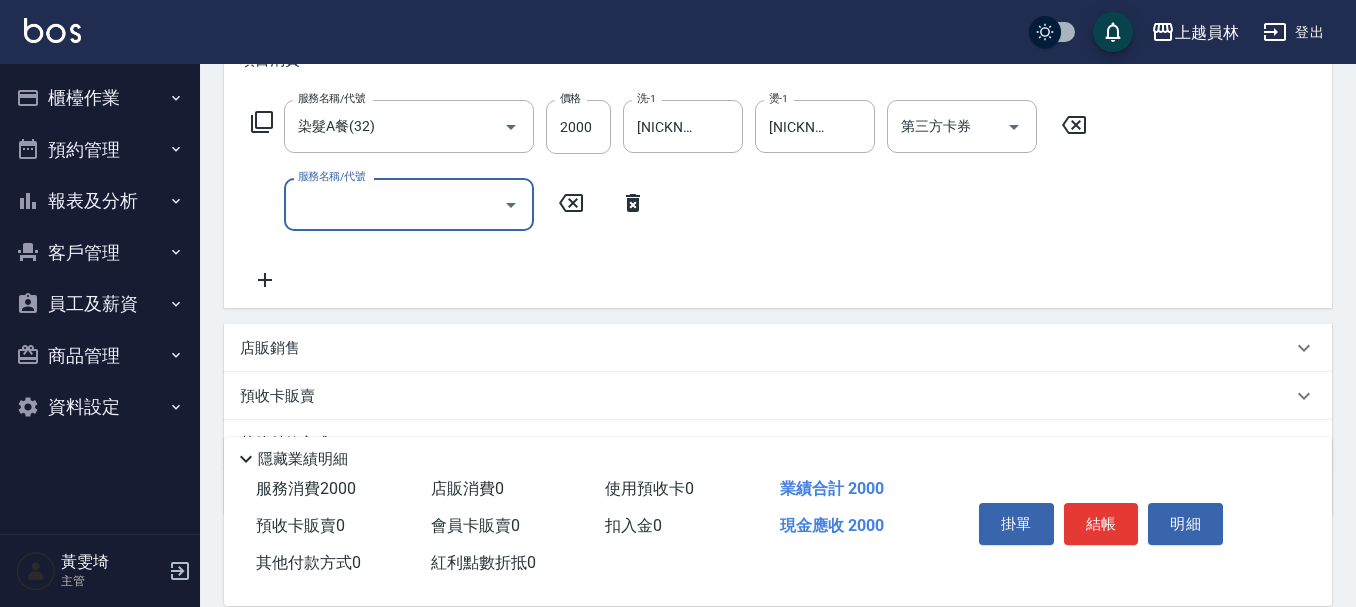 click on "店販銷售" at bounding box center (270, 348) 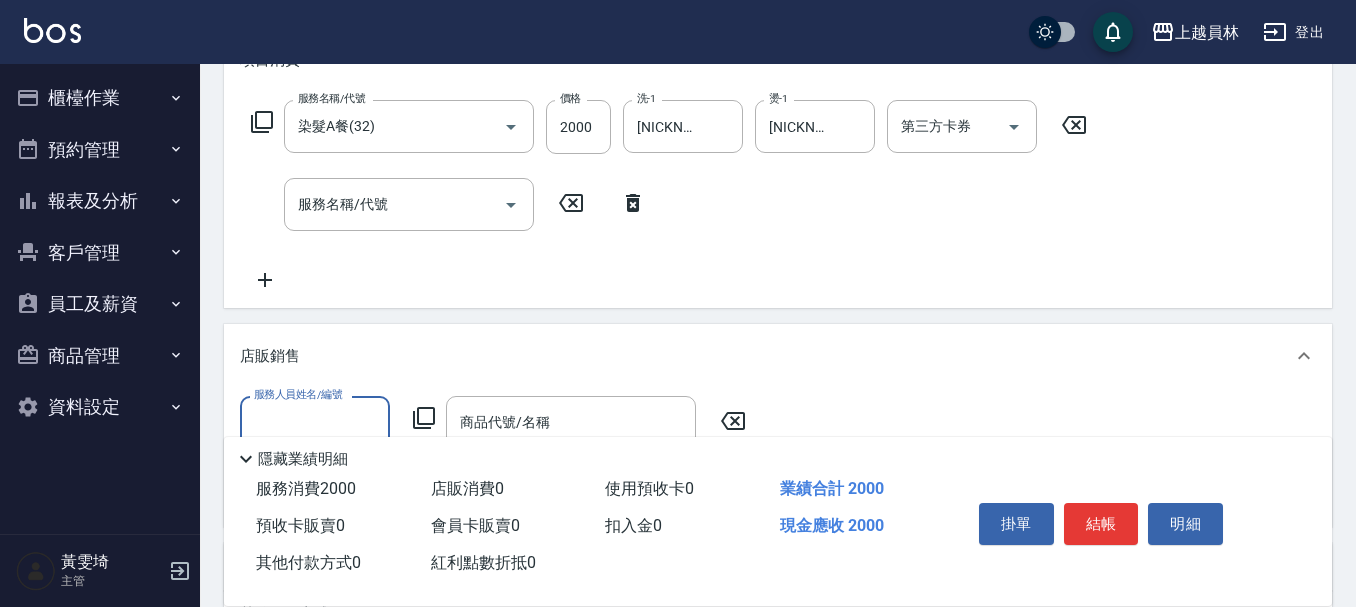 scroll, scrollTop: 0, scrollLeft: 0, axis: both 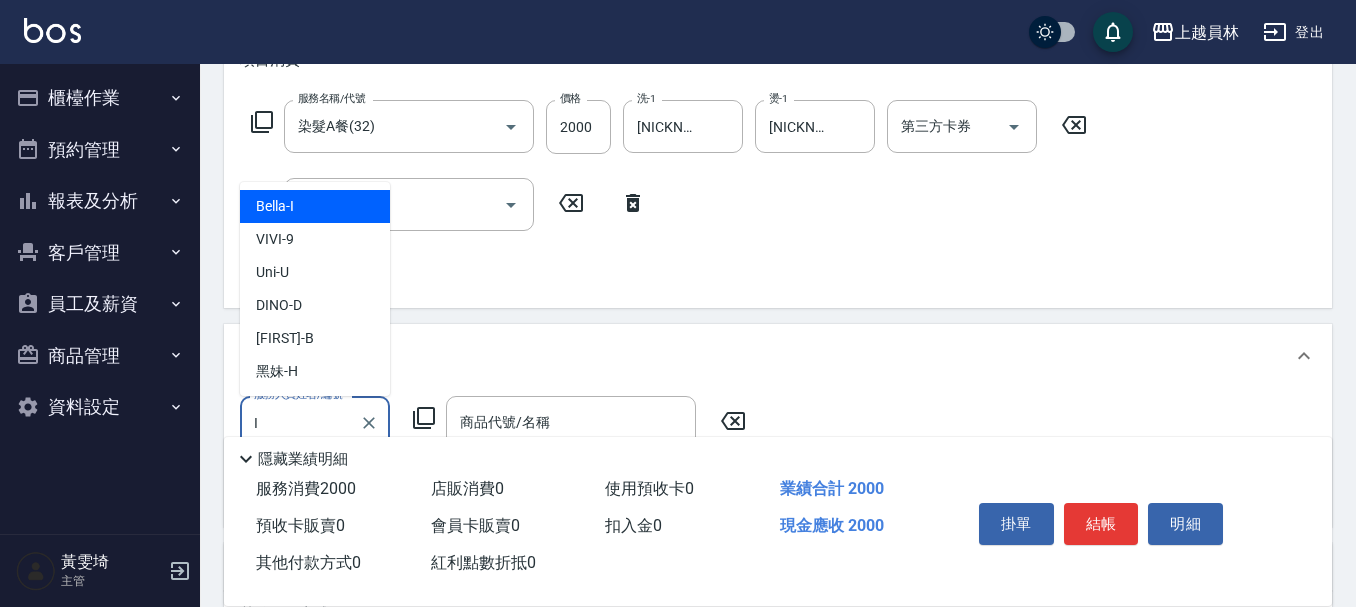 type on "Bella-I" 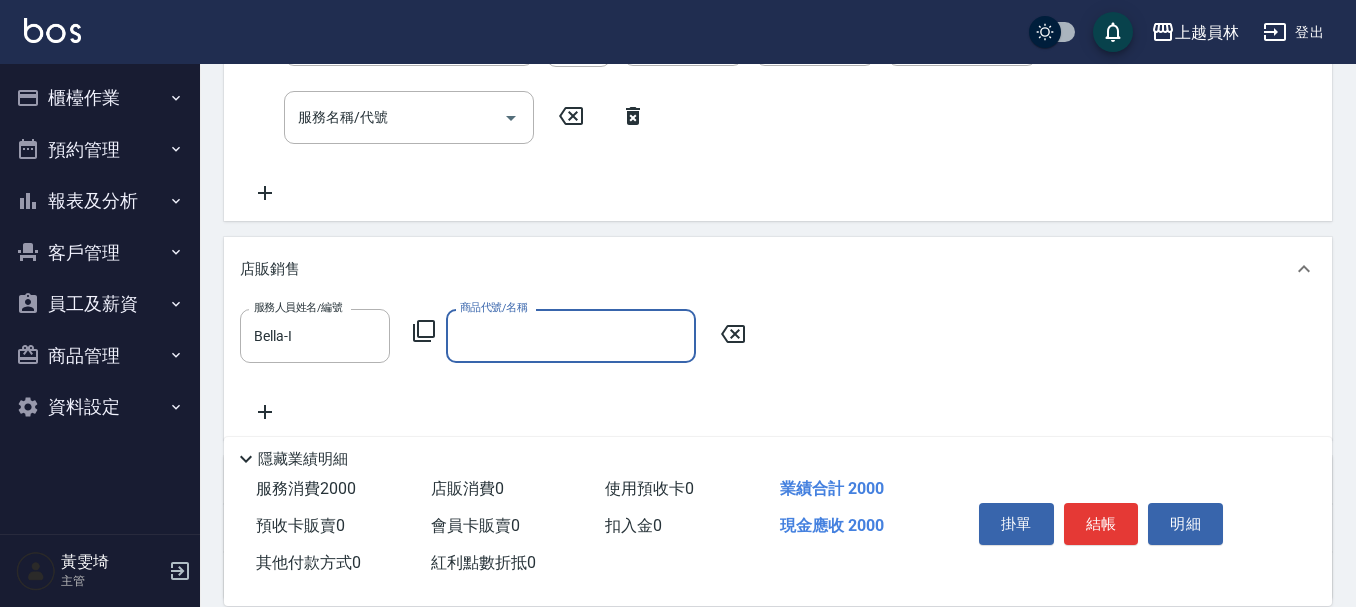 scroll, scrollTop: 500, scrollLeft: 0, axis: vertical 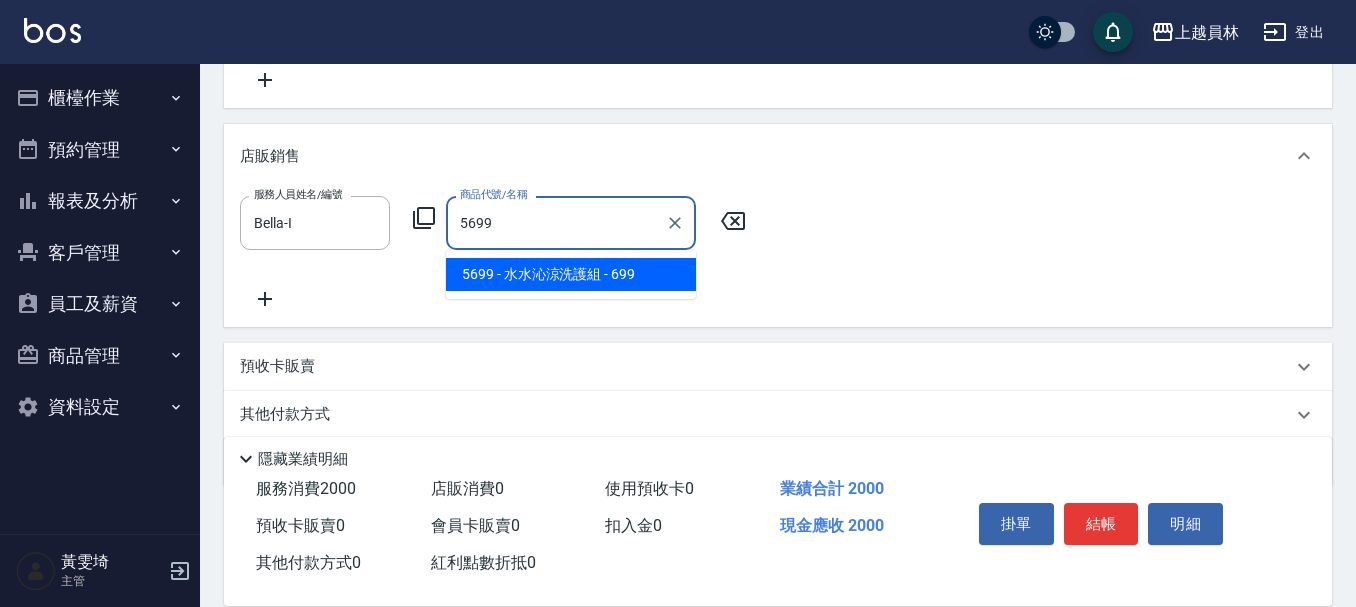 type on "水水沁涼洗護組" 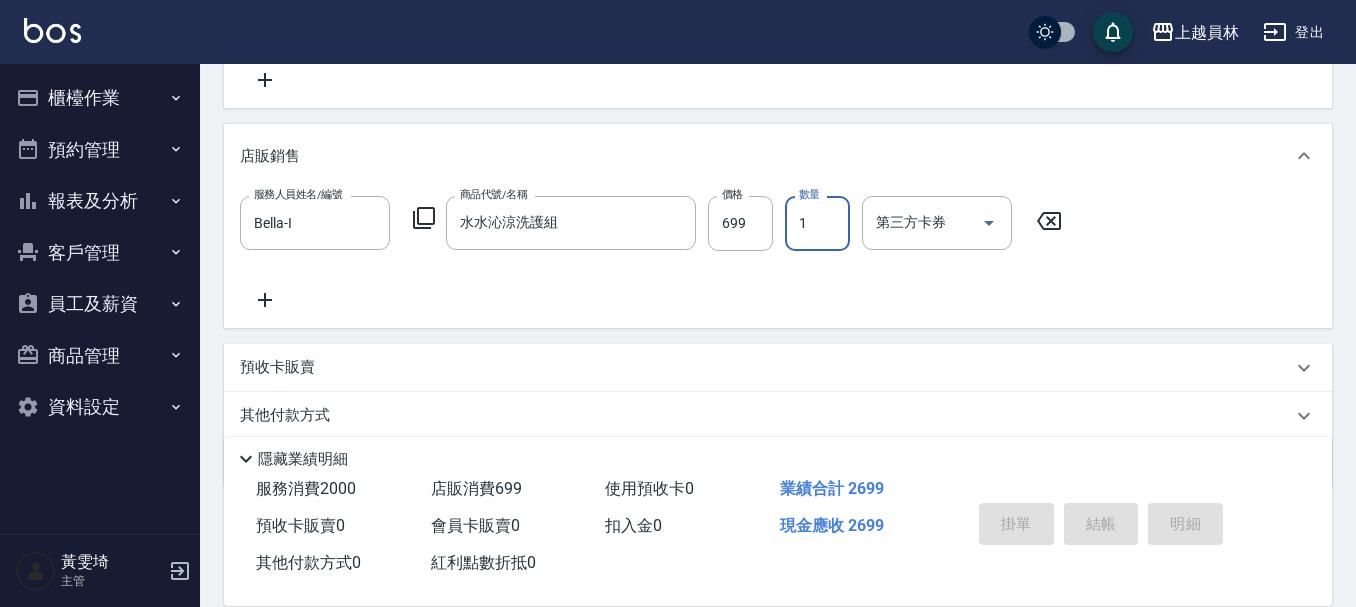 type on "[DATE] [TIME]" 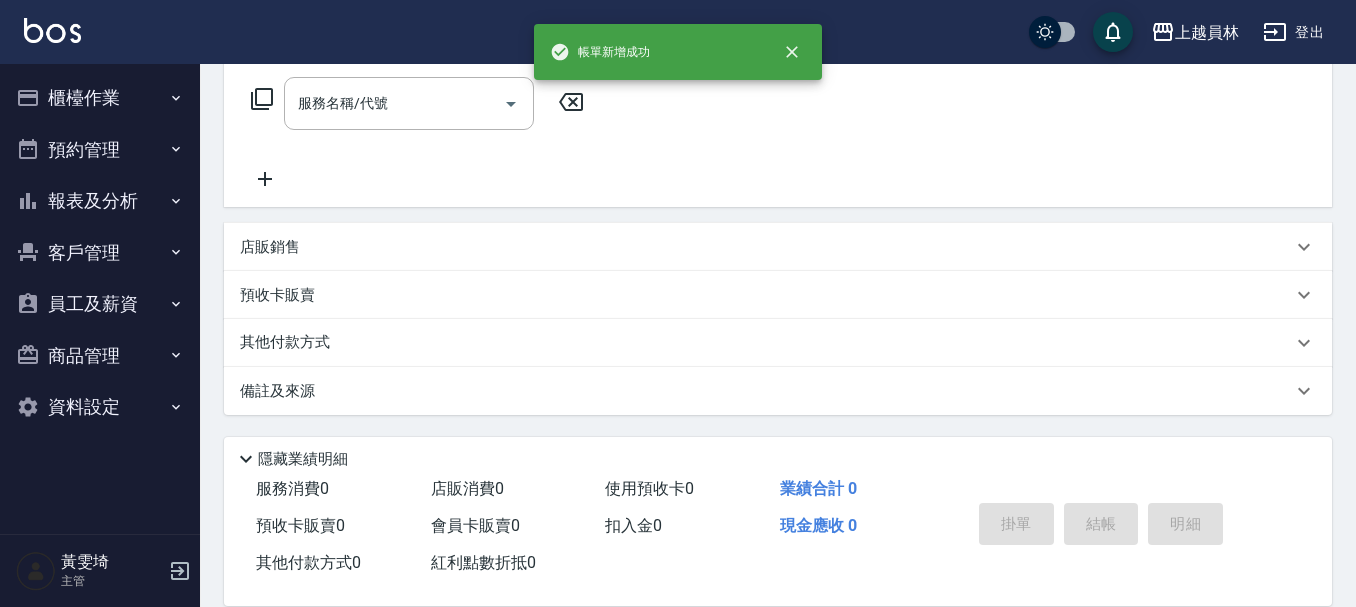 scroll, scrollTop: 0, scrollLeft: 0, axis: both 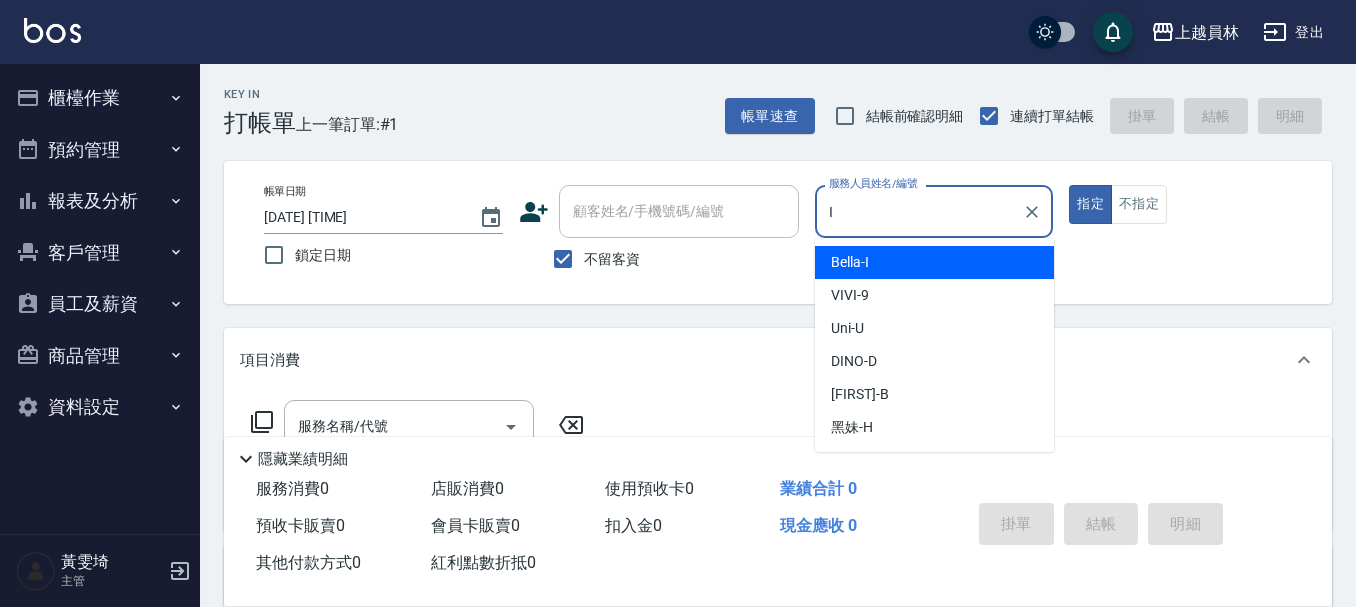 type on "Bella-I" 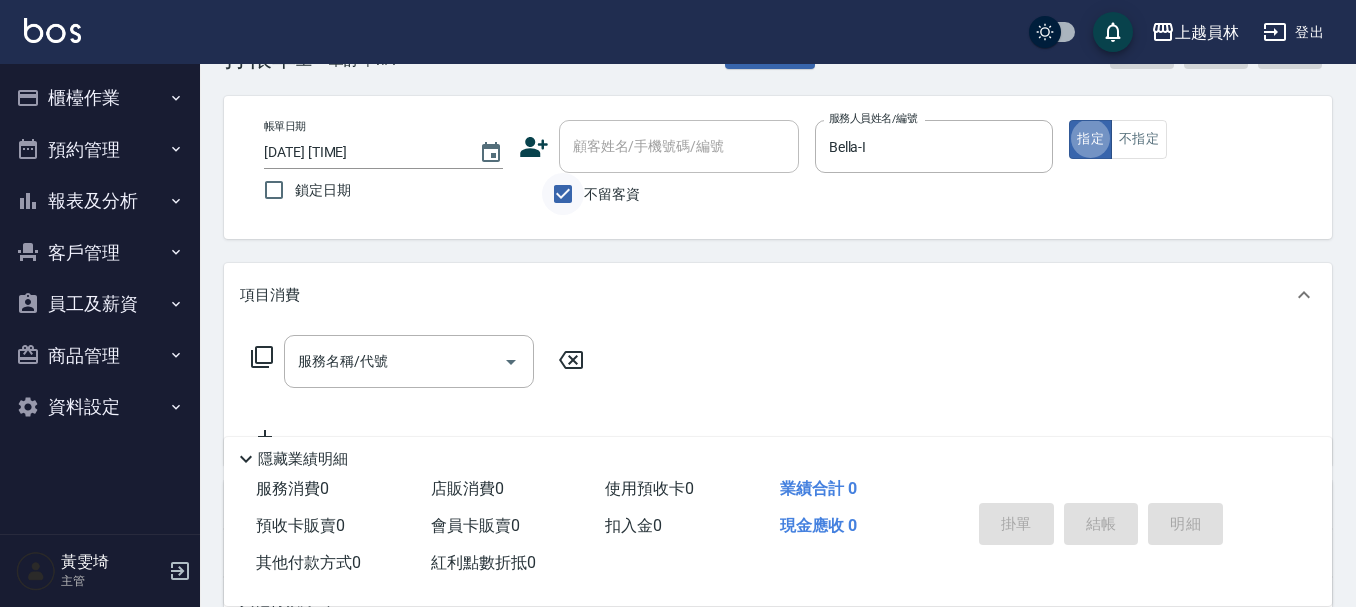 scroll, scrollTop: 100, scrollLeft: 0, axis: vertical 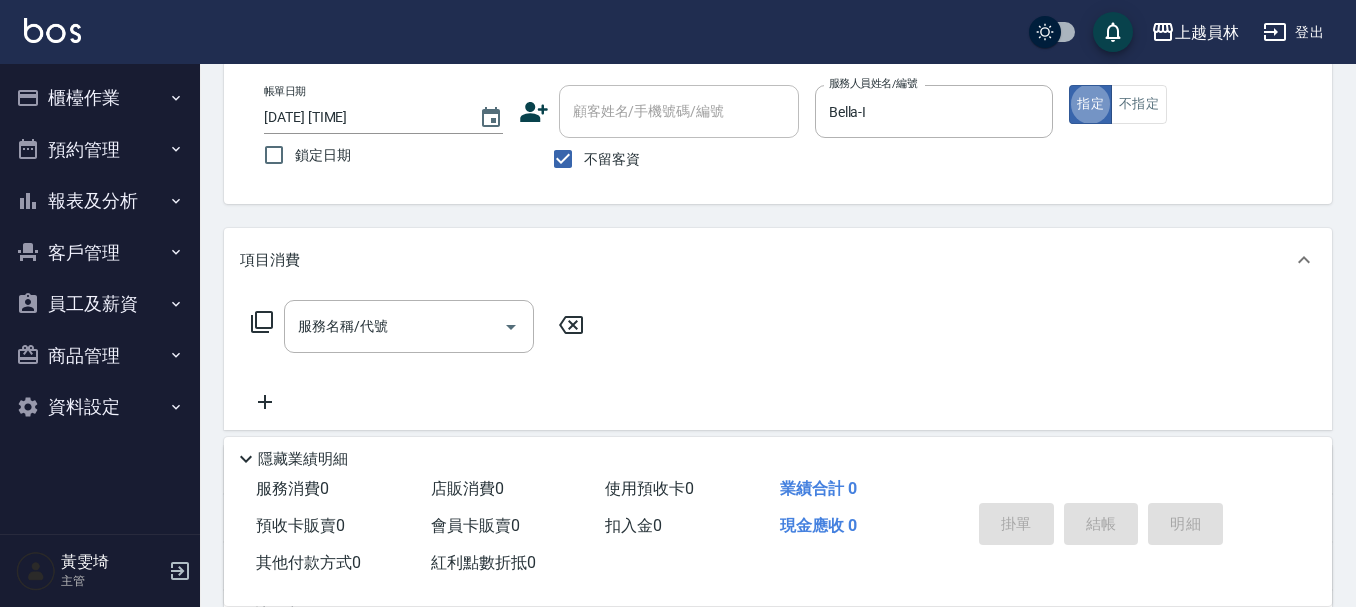 click on "服務名稱/代號" at bounding box center (394, 326) 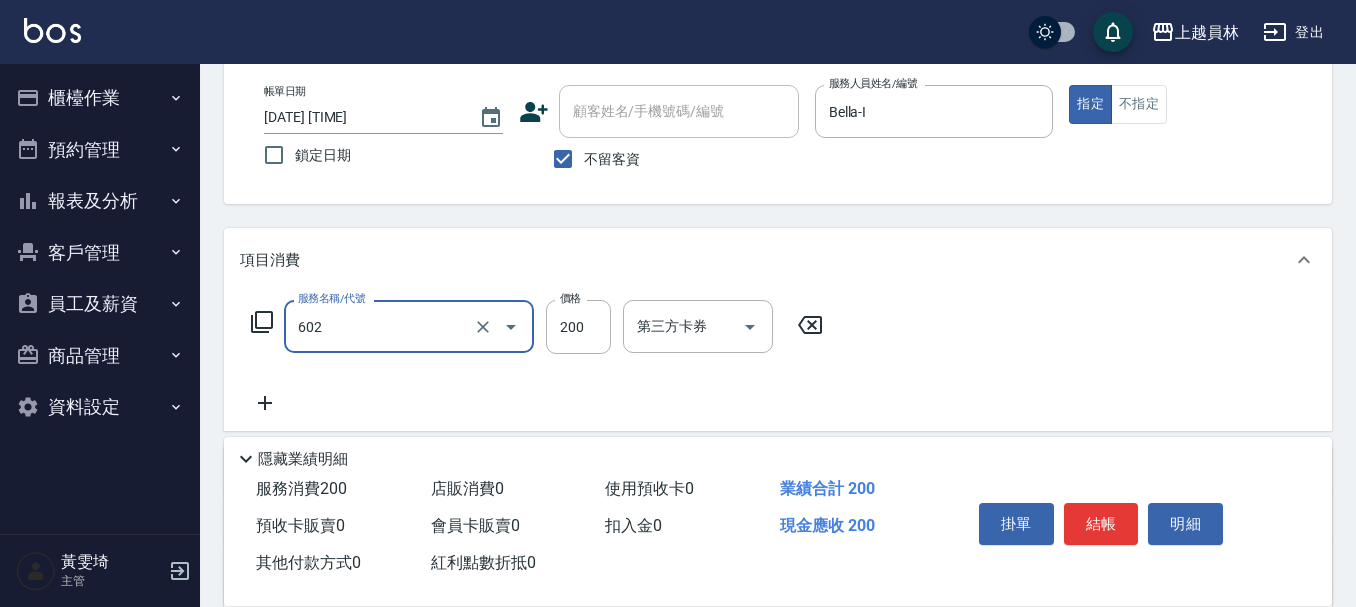 type on "一般洗髮(602)" 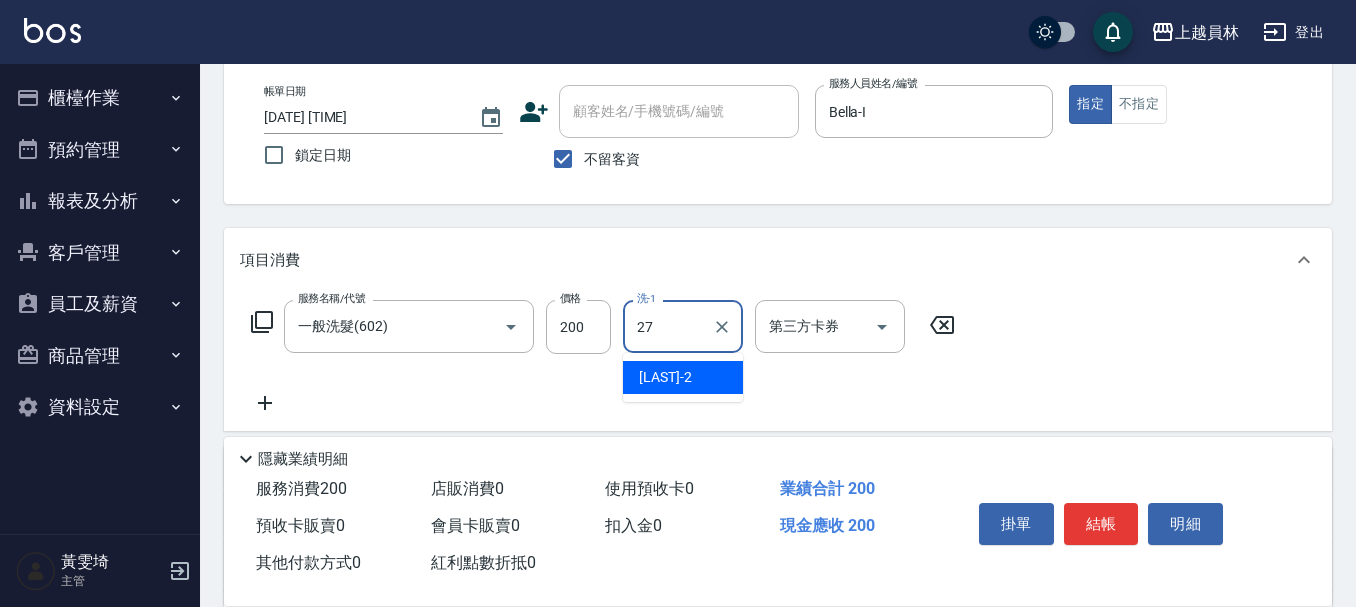 type on "[LAST]-[AGE]" 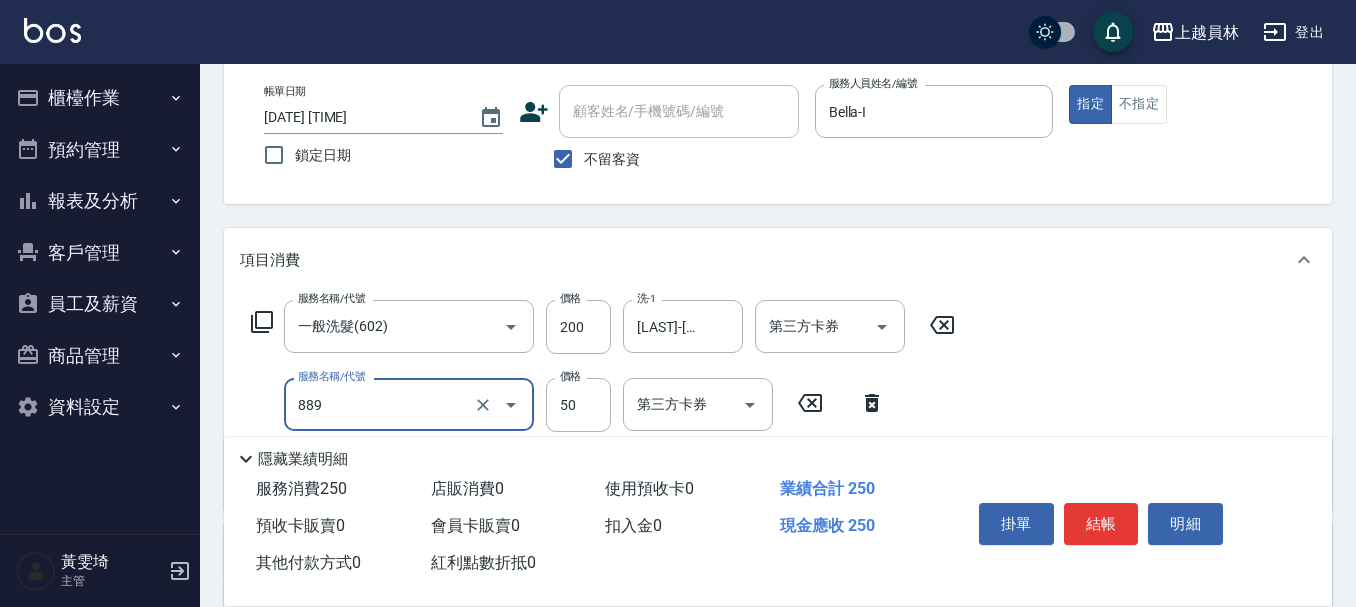 type on "精油(889)" 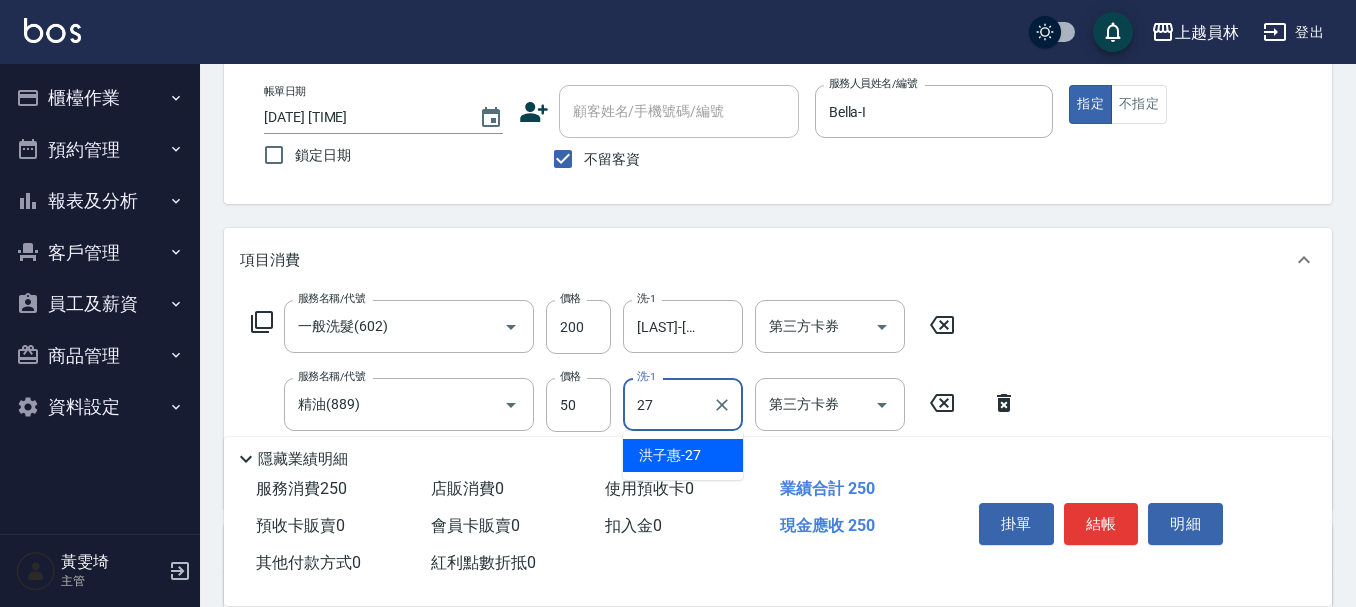 type on "[LAST]-[AGE]" 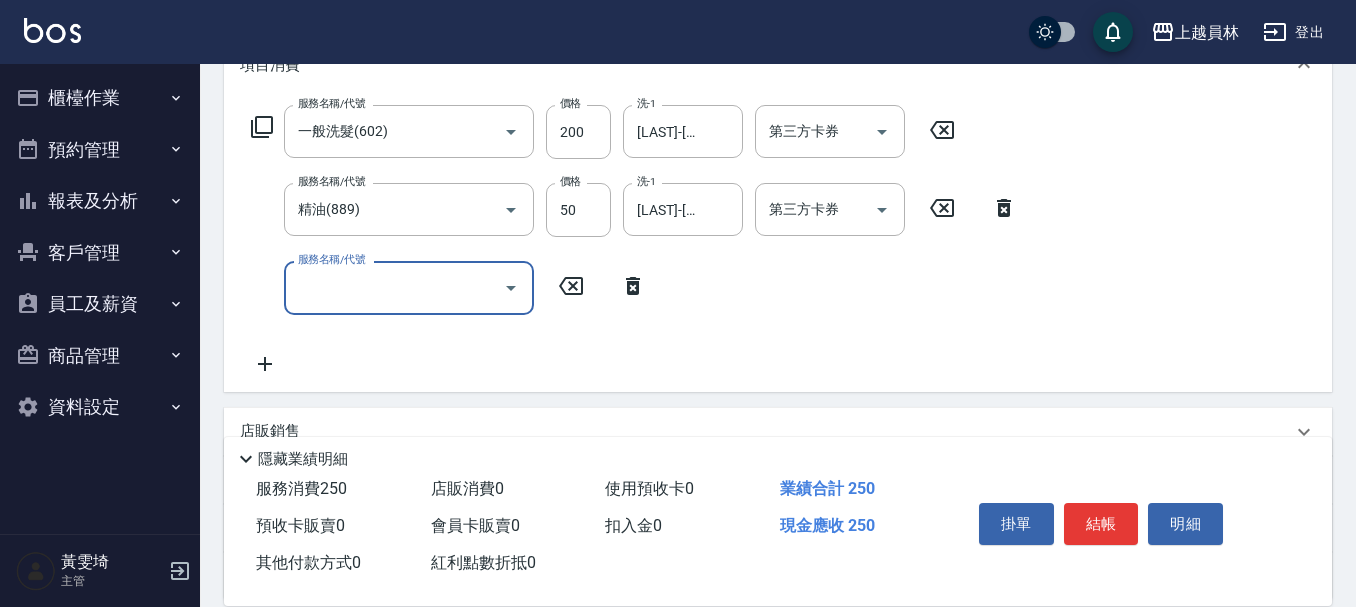 scroll, scrollTop: 300, scrollLeft: 0, axis: vertical 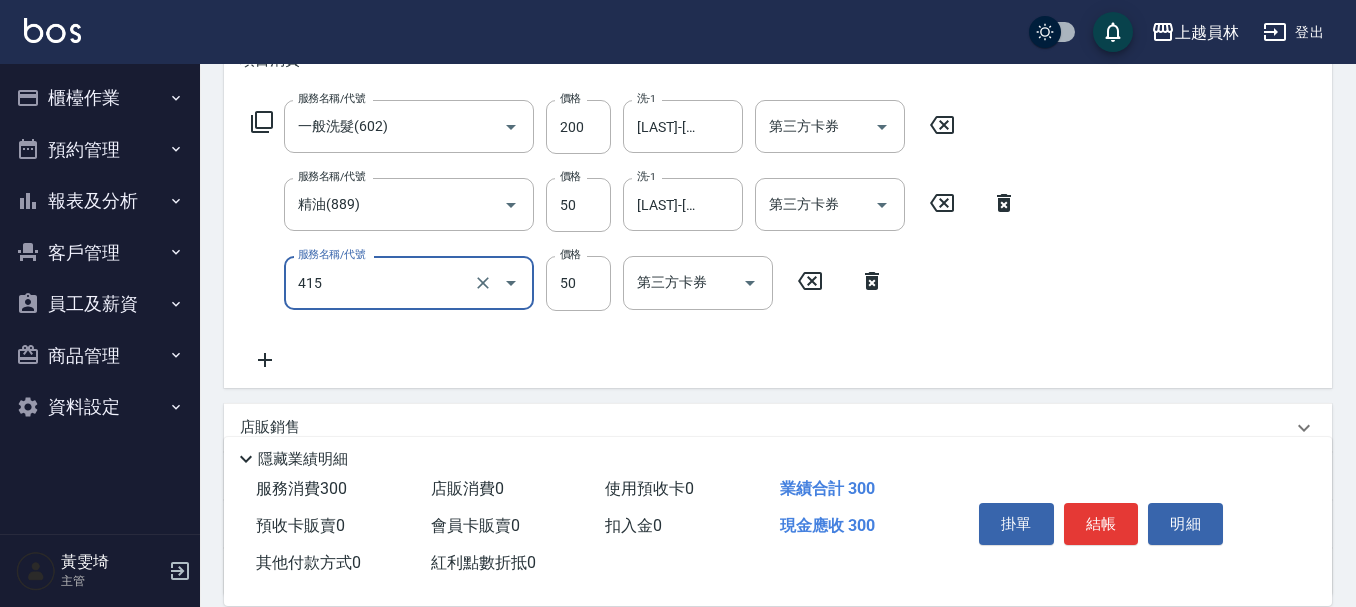 type on "瞬間保養(415)" 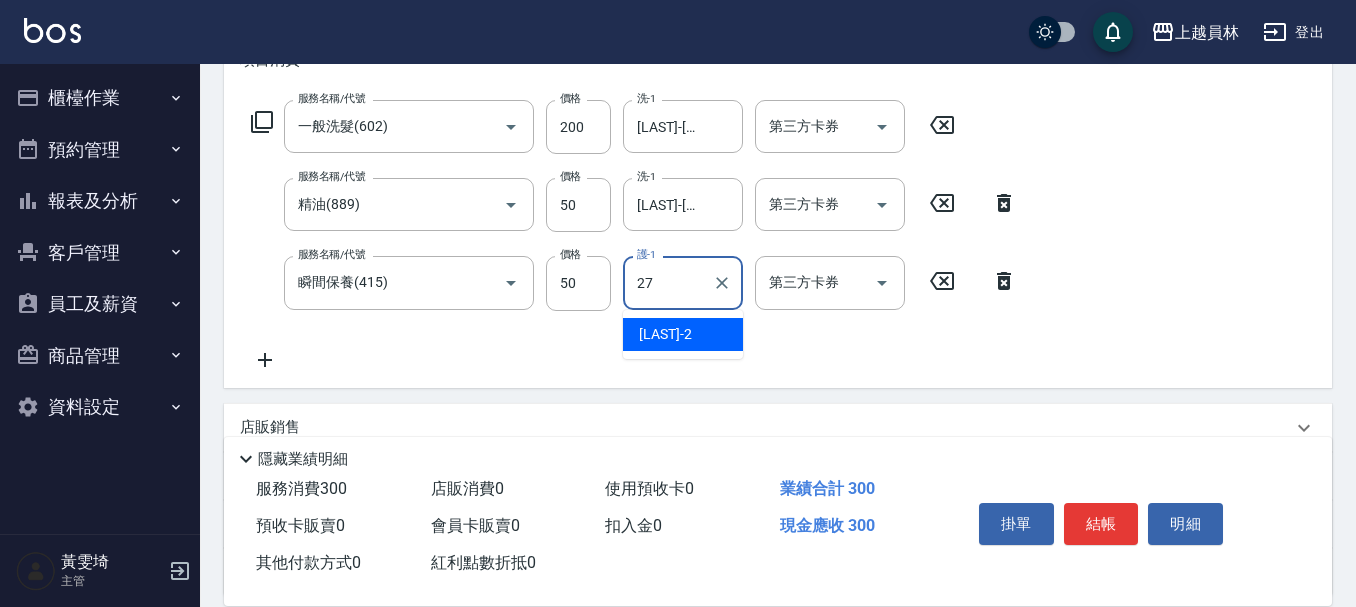 type on "[LAST]-[AGE]" 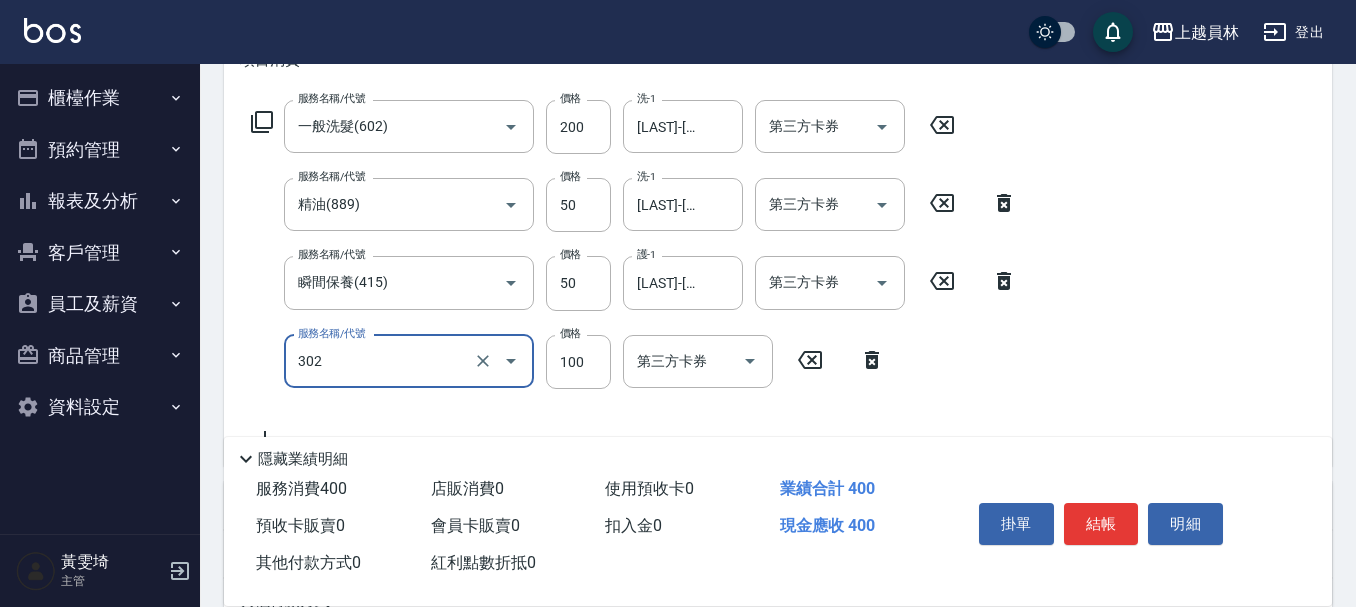 type on "剪髮(302)" 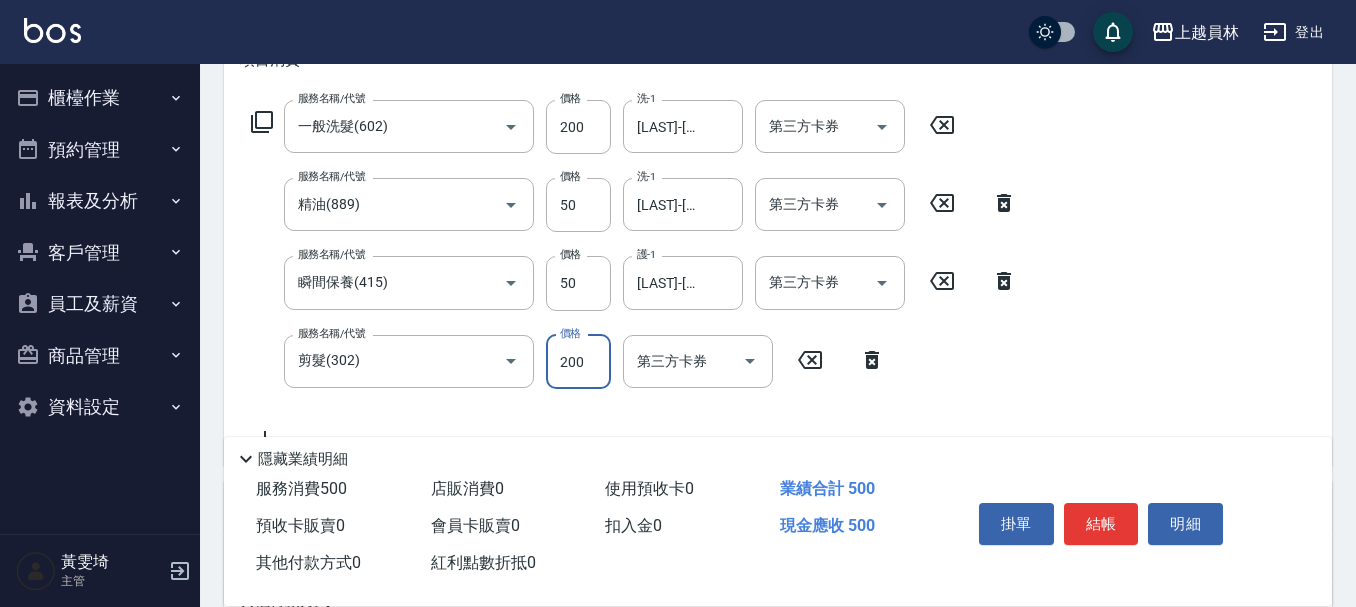 type on "200" 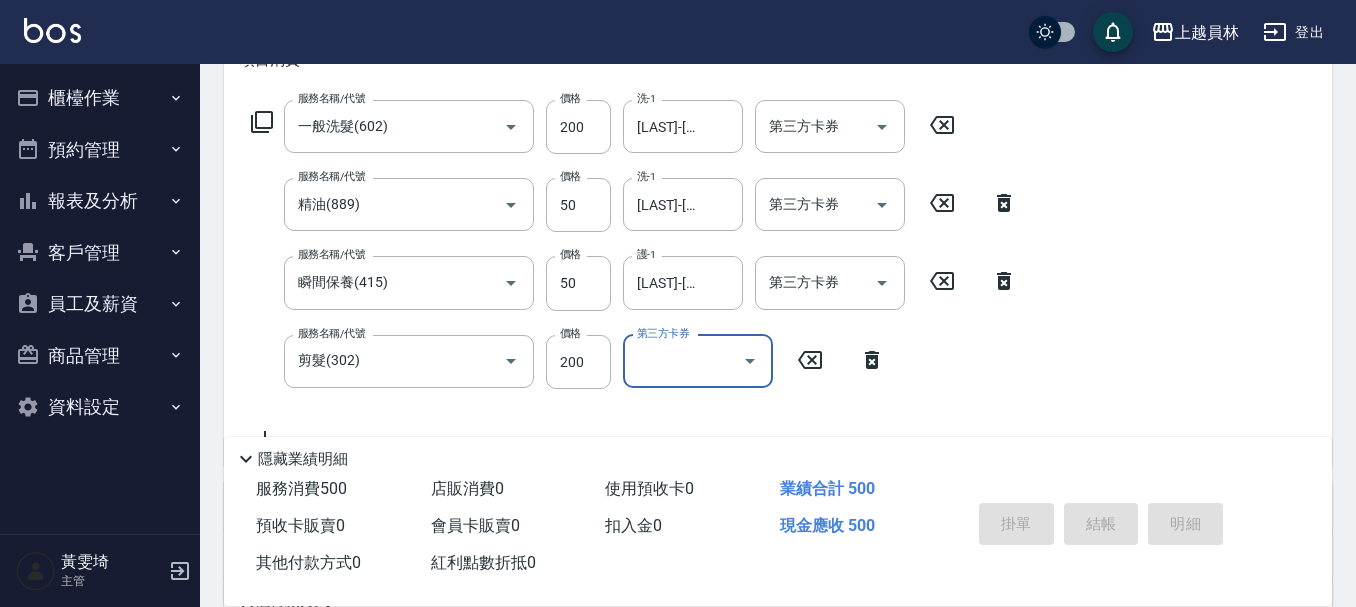 type 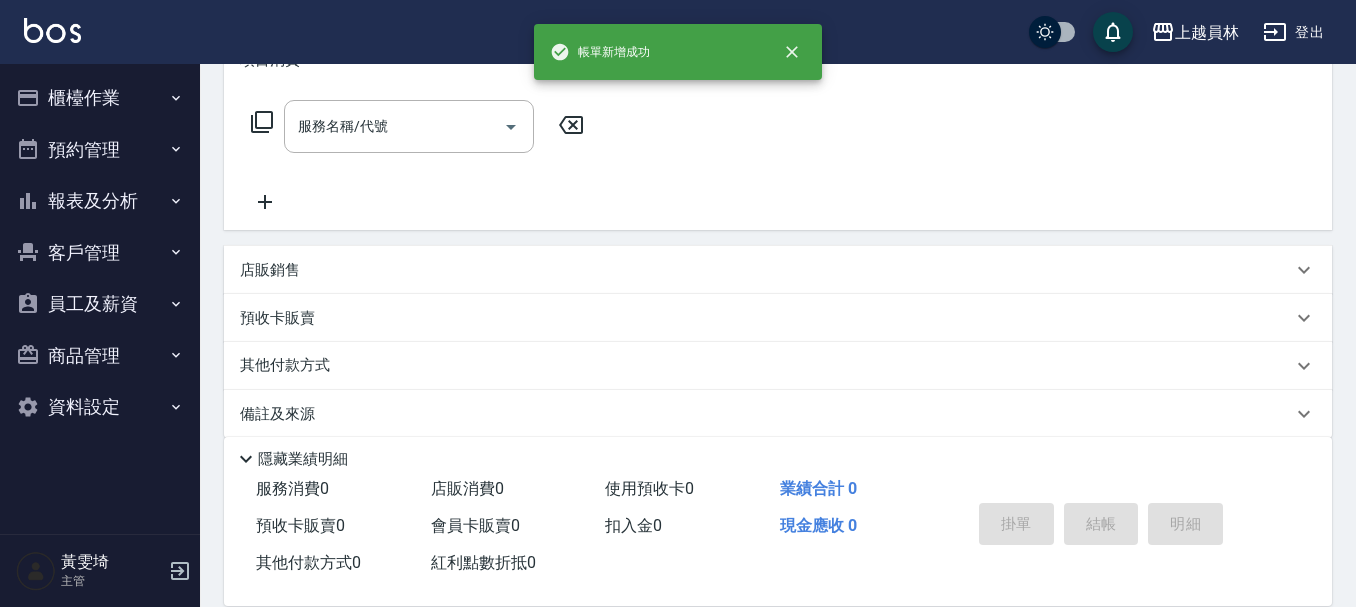 scroll, scrollTop: 0, scrollLeft: 0, axis: both 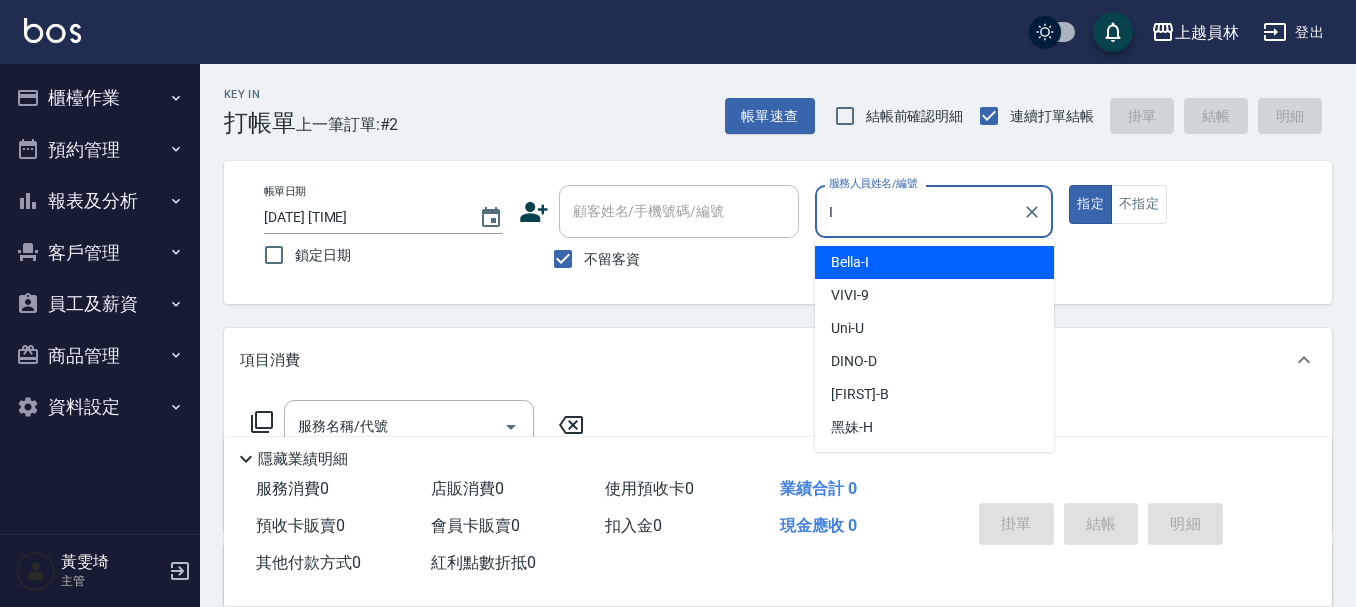 type on "Bella-I" 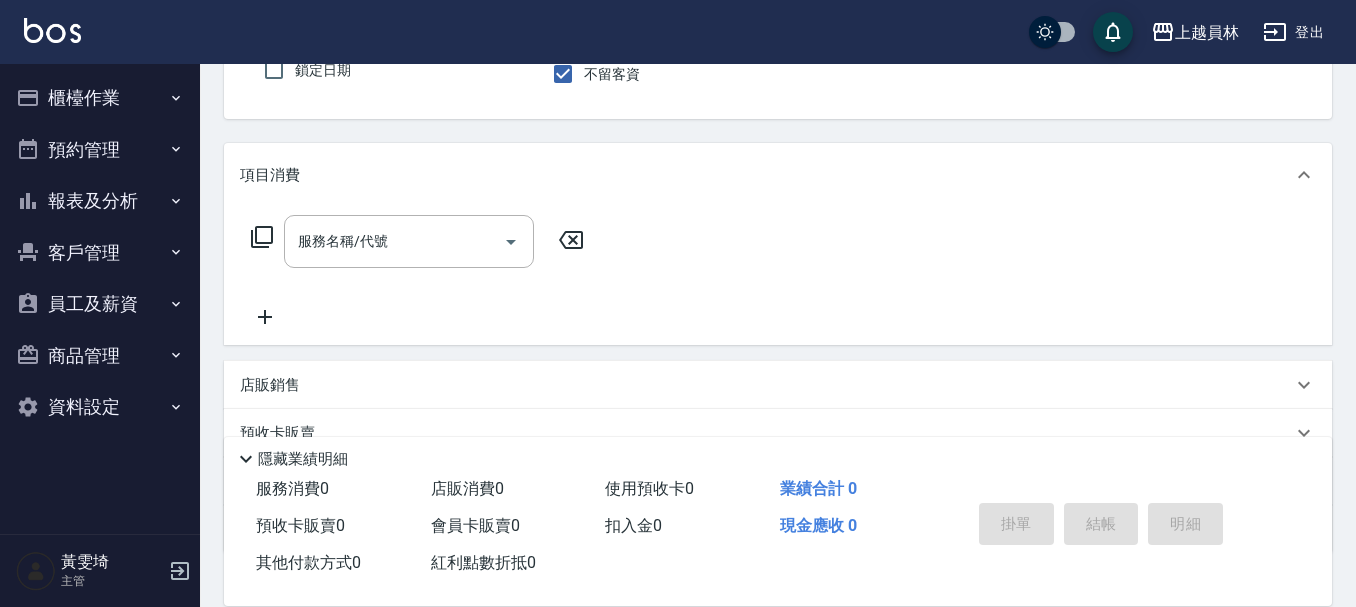 scroll, scrollTop: 300, scrollLeft: 0, axis: vertical 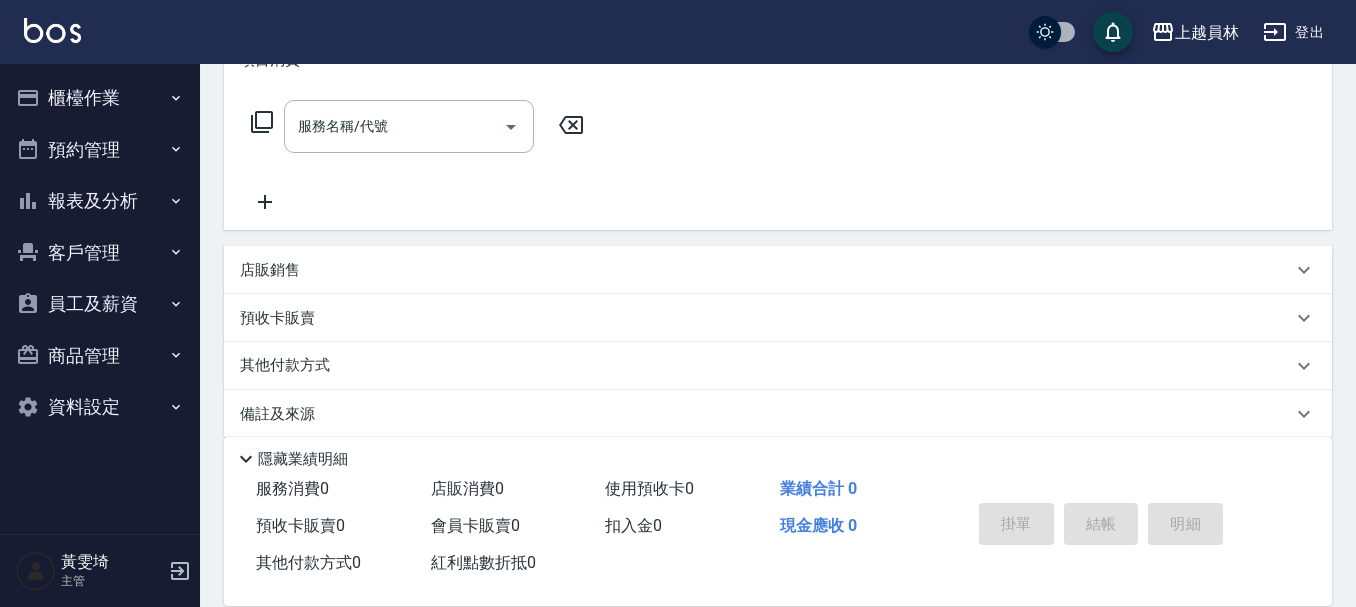 click on "店販銷售" at bounding box center [766, 270] 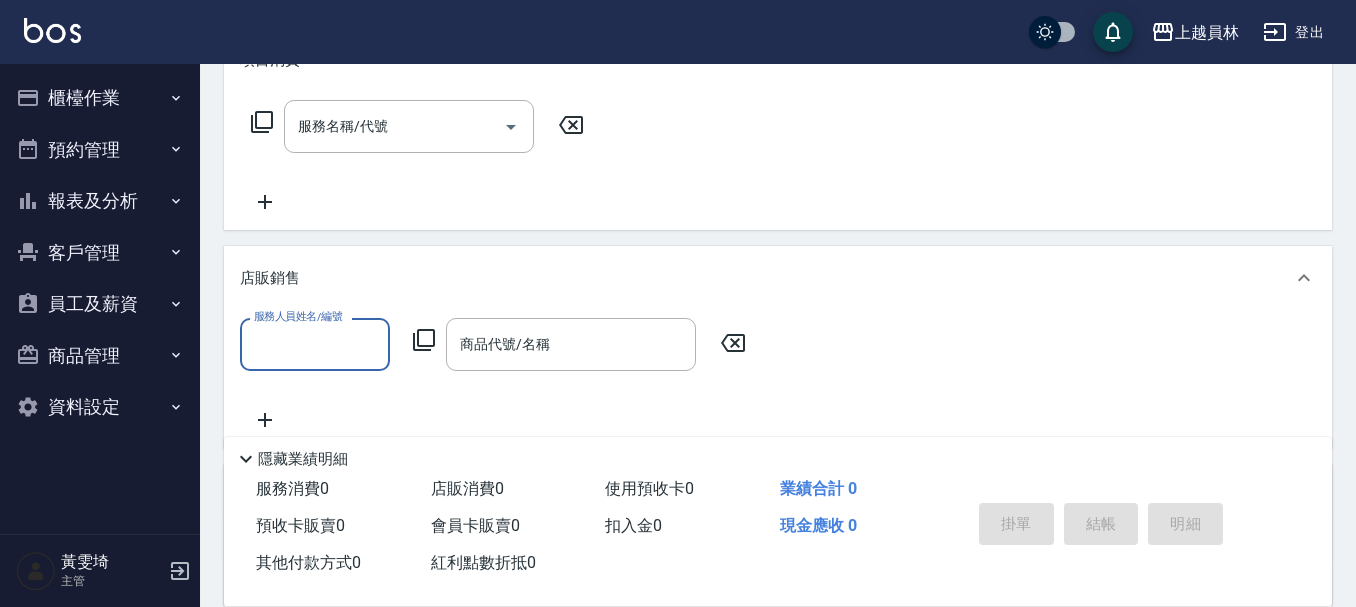 scroll, scrollTop: 0, scrollLeft: 0, axis: both 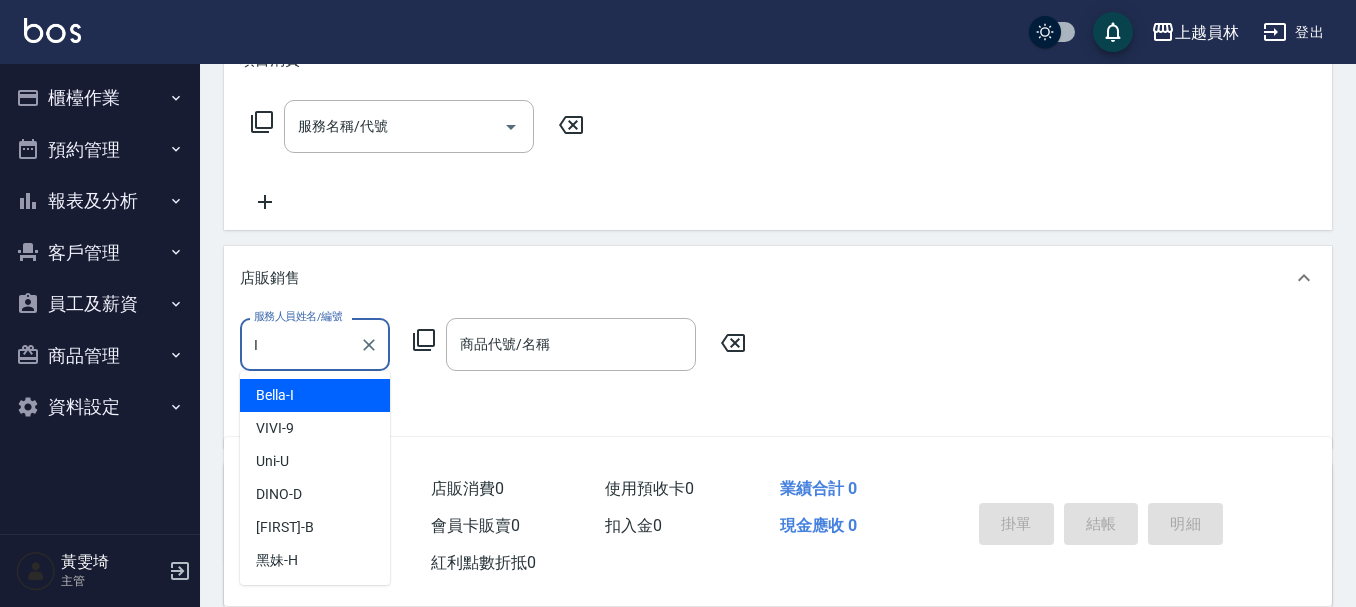 type on "Bella-I" 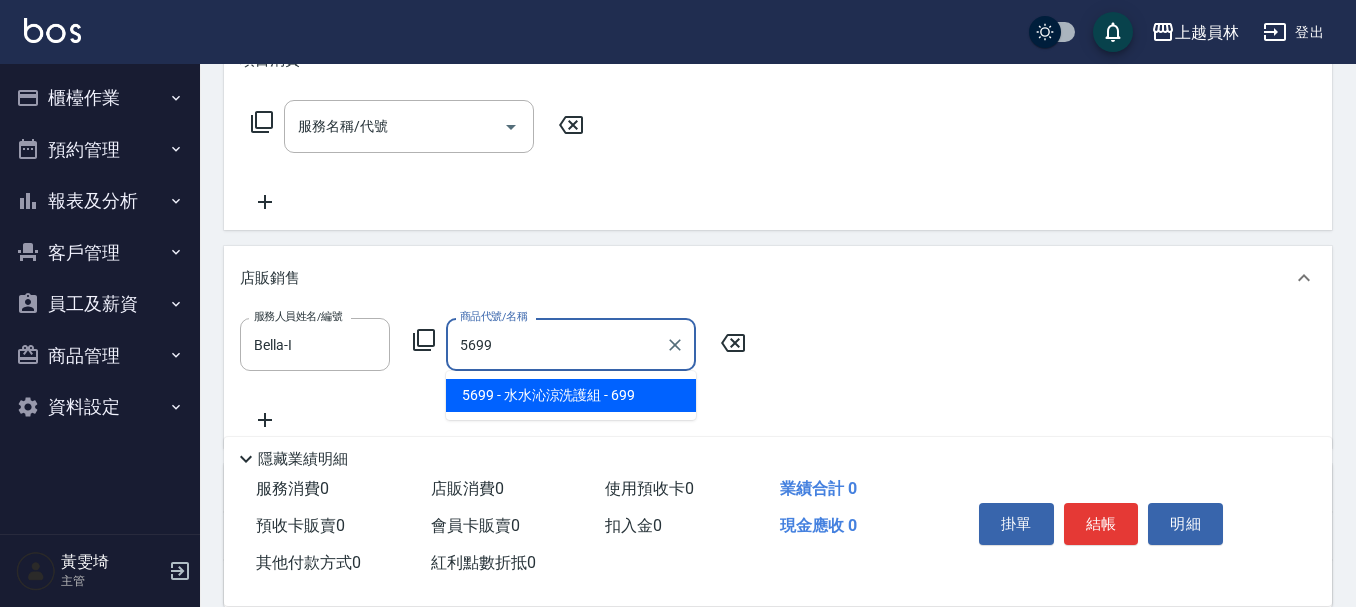 type on "水水沁涼洗護組" 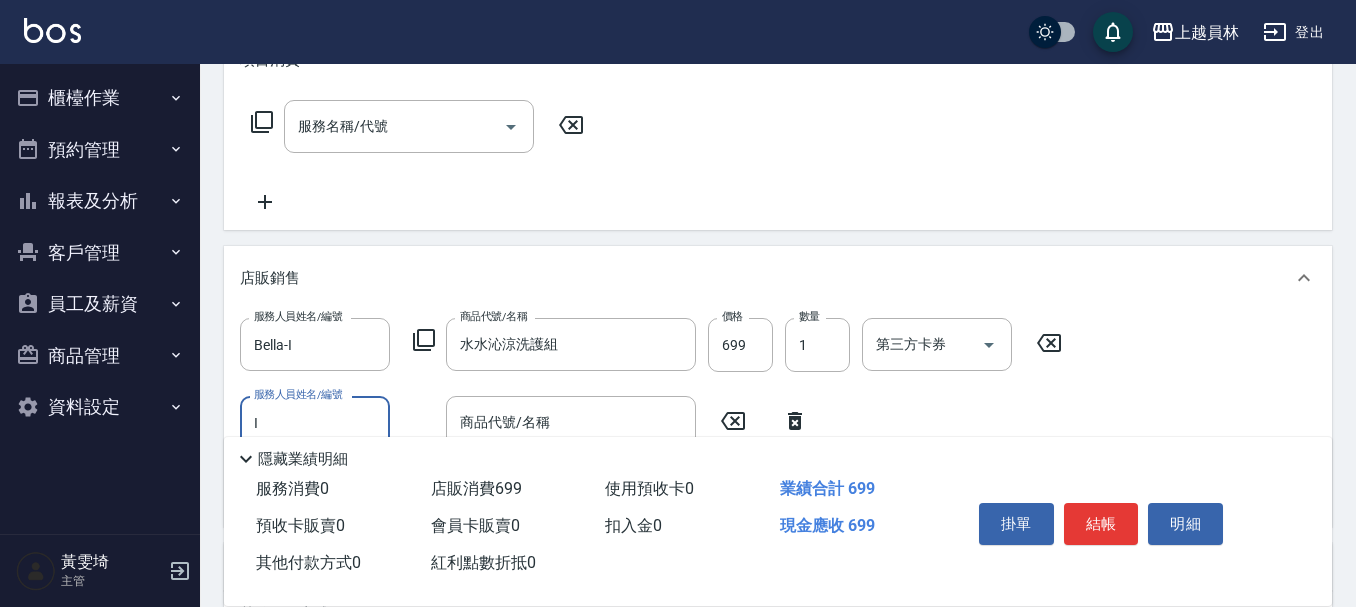 type on "Bella-I" 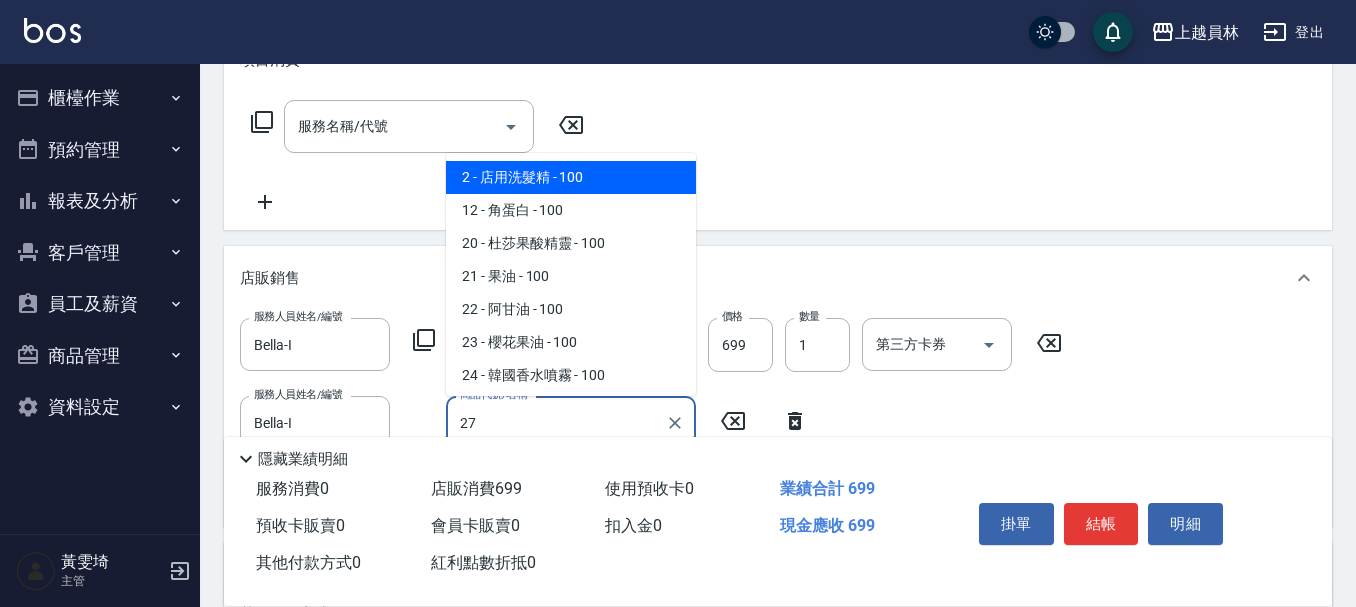 type on "海鹽套組" 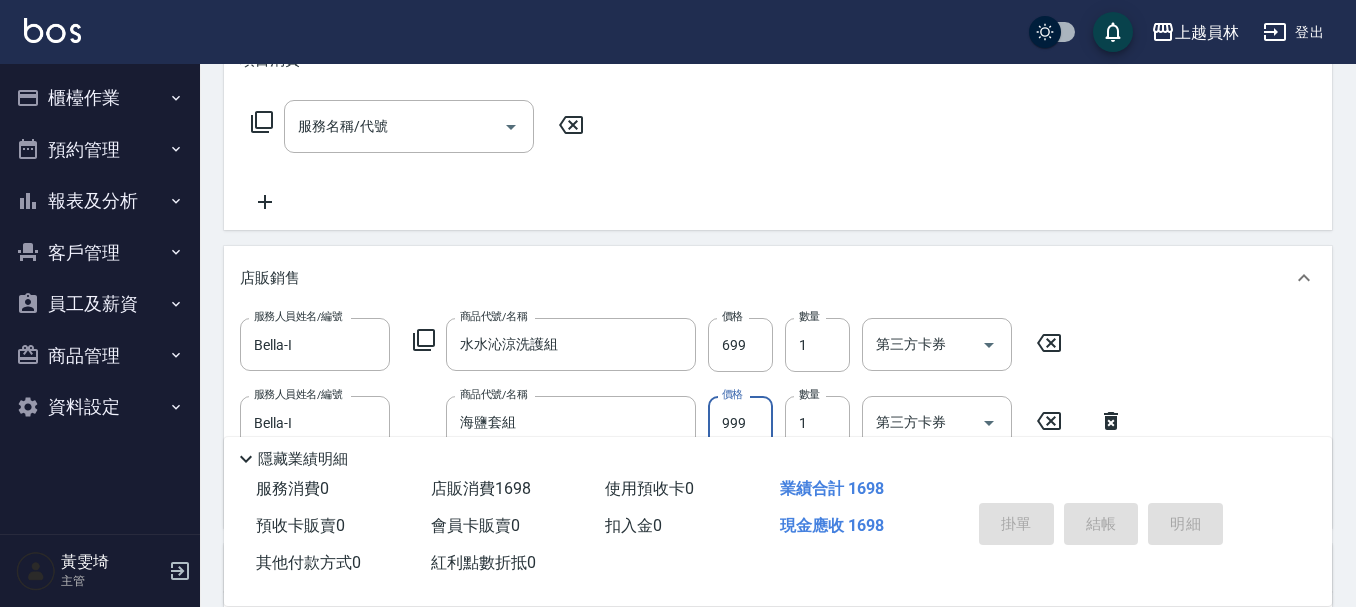 type on "[DATE] [TIME]" 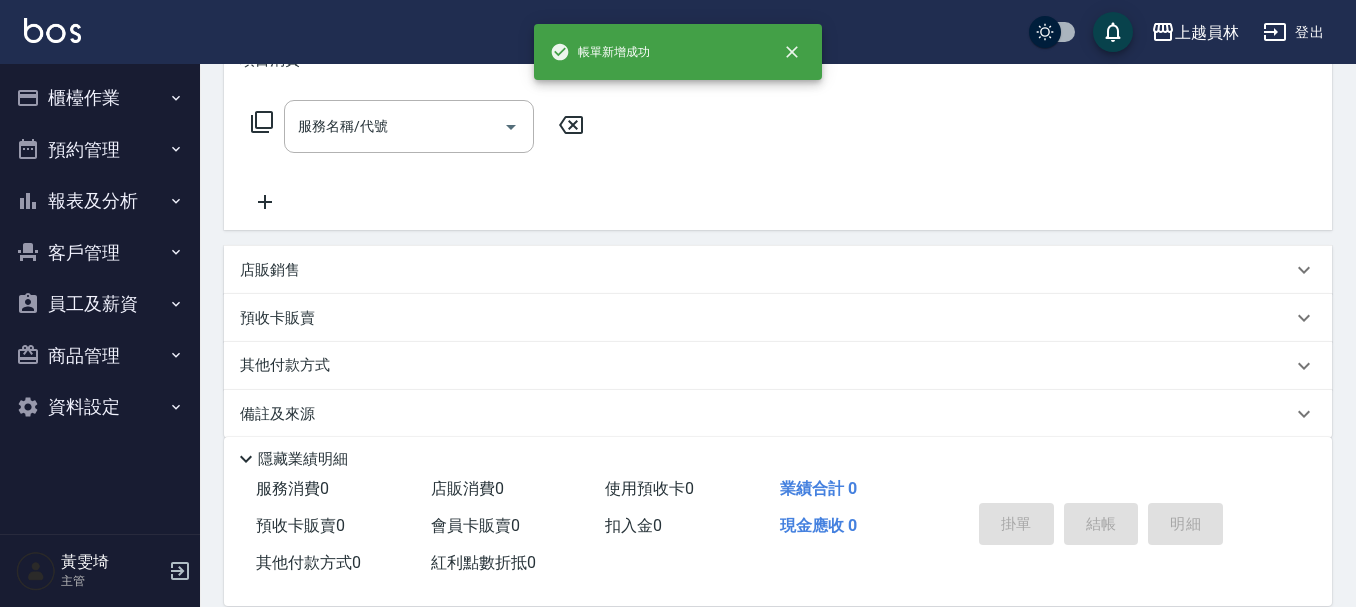 scroll, scrollTop: 0, scrollLeft: 0, axis: both 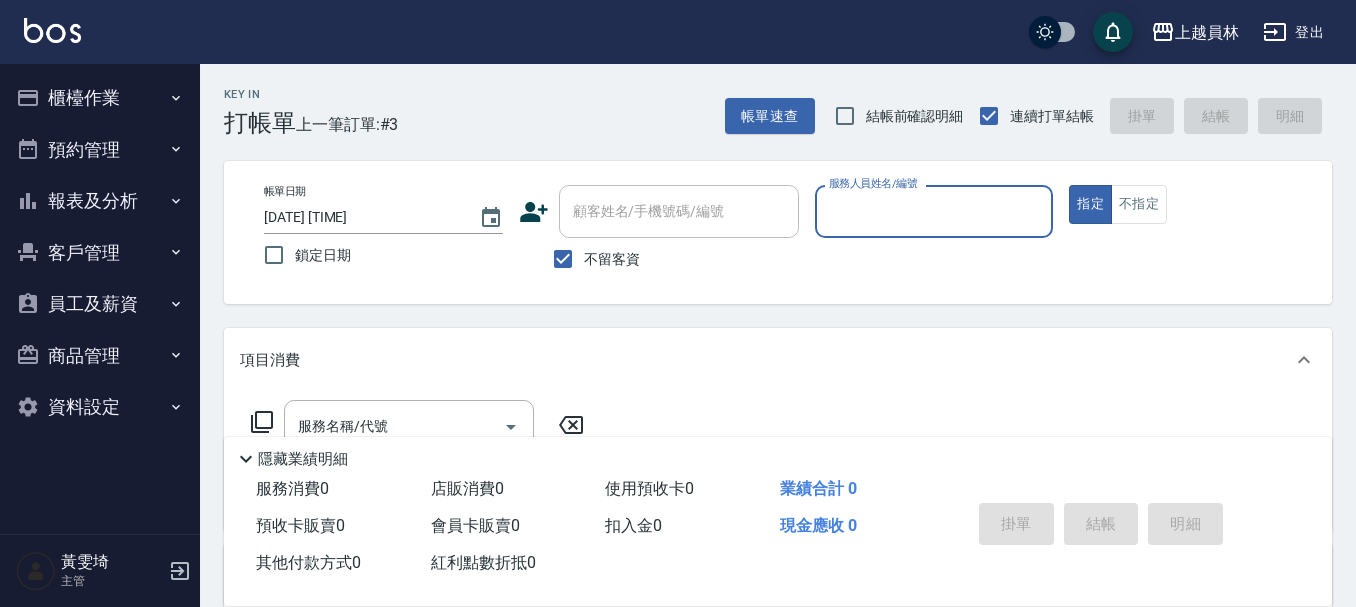 click on "櫃檯作業" at bounding box center [100, 98] 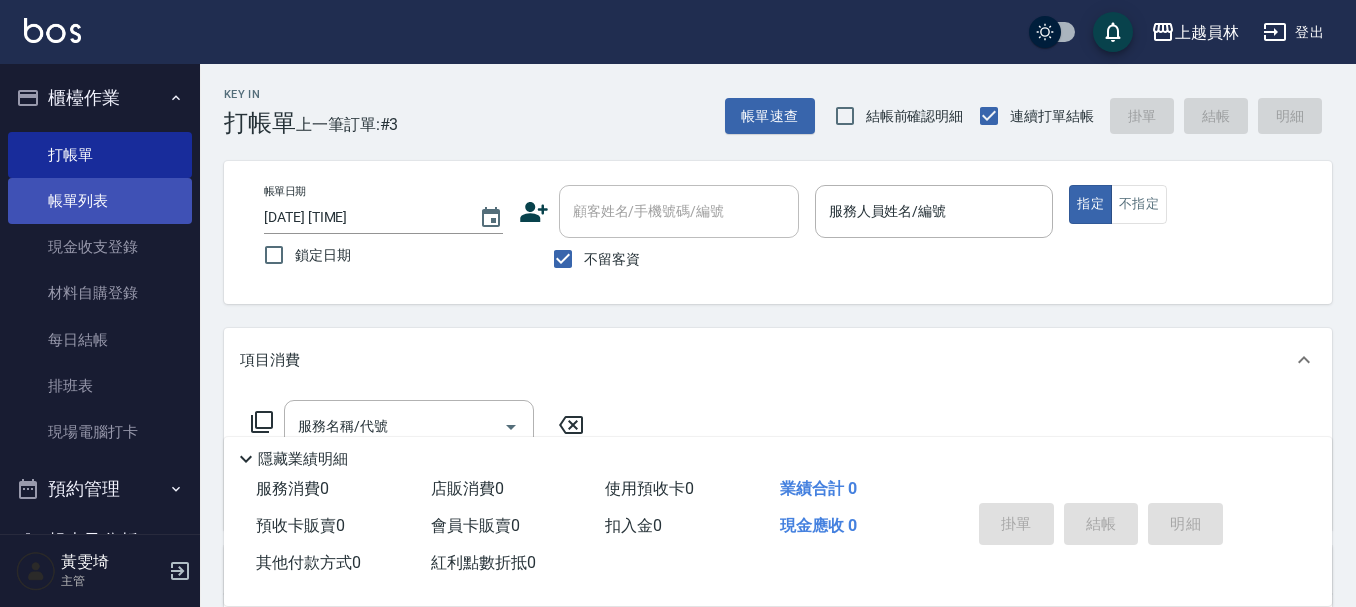 click on "帳單列表" at bounding box center [100, 201] 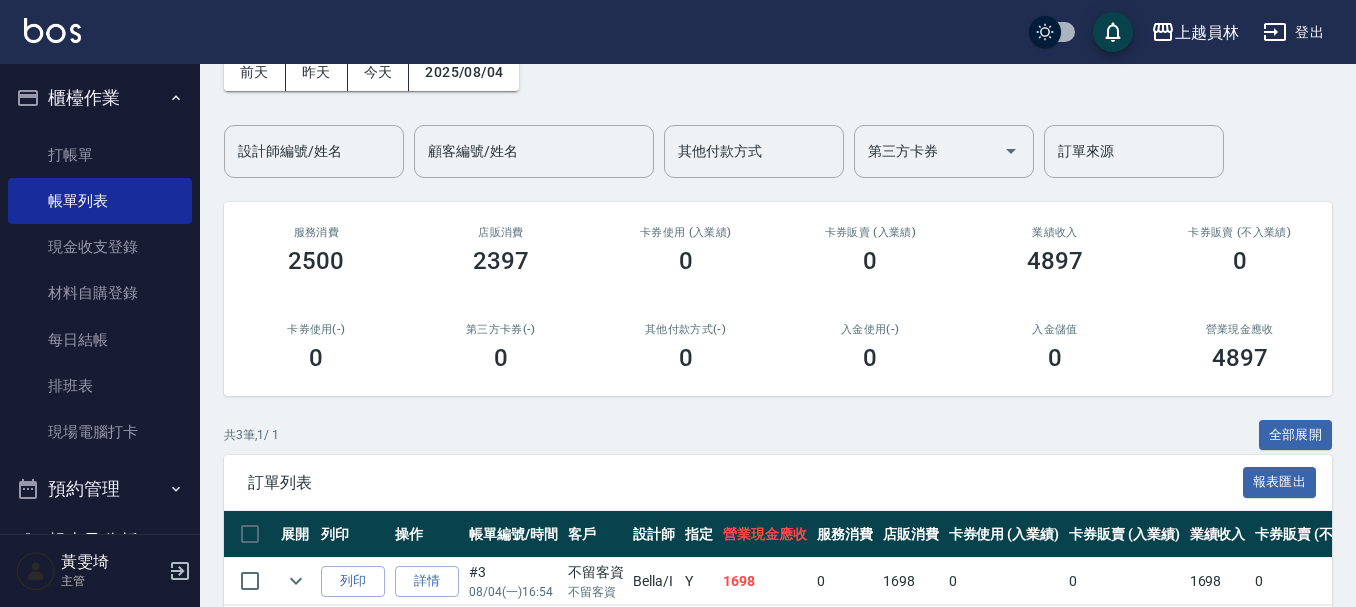 scroll, scrollTop: 295, scrollLeft: 0, axis: vertical 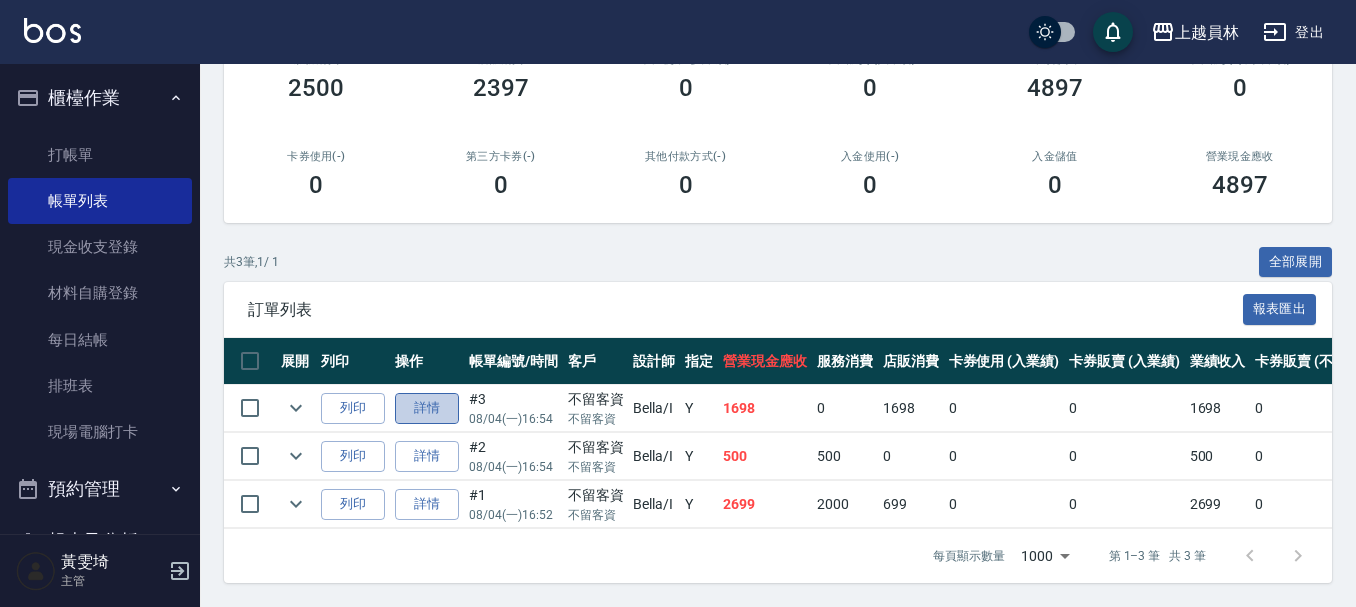 click on "詳情" at bounding box center (427, 408) 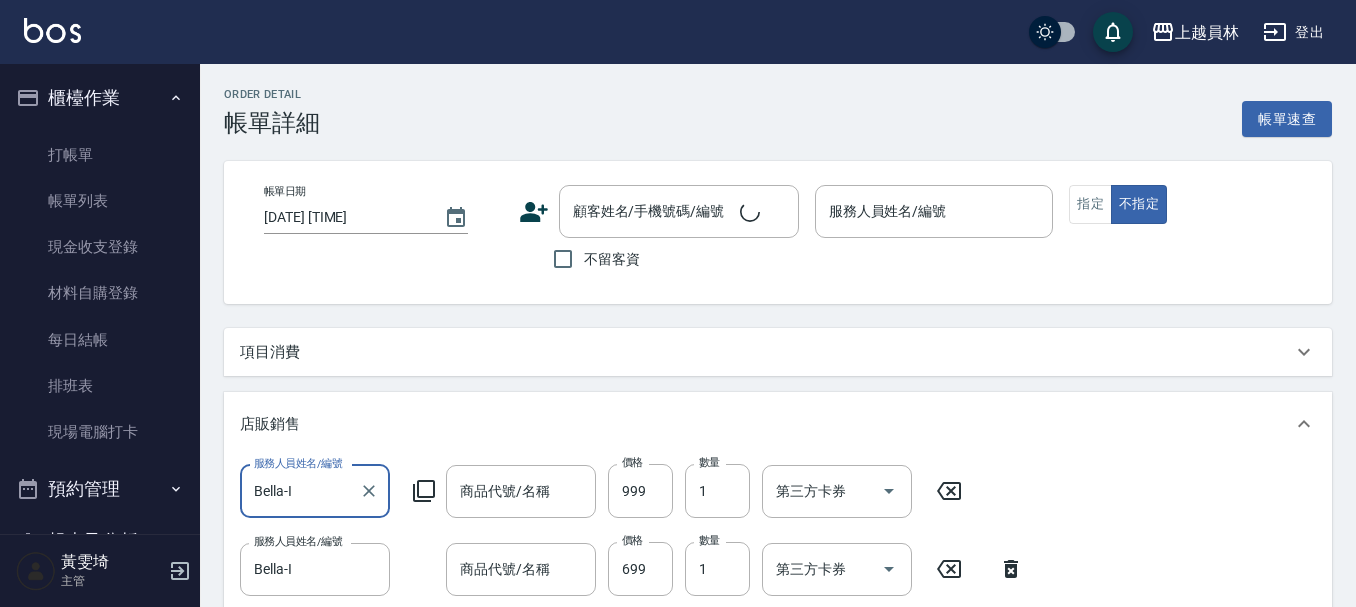 type on "[DATE] [TIME]" 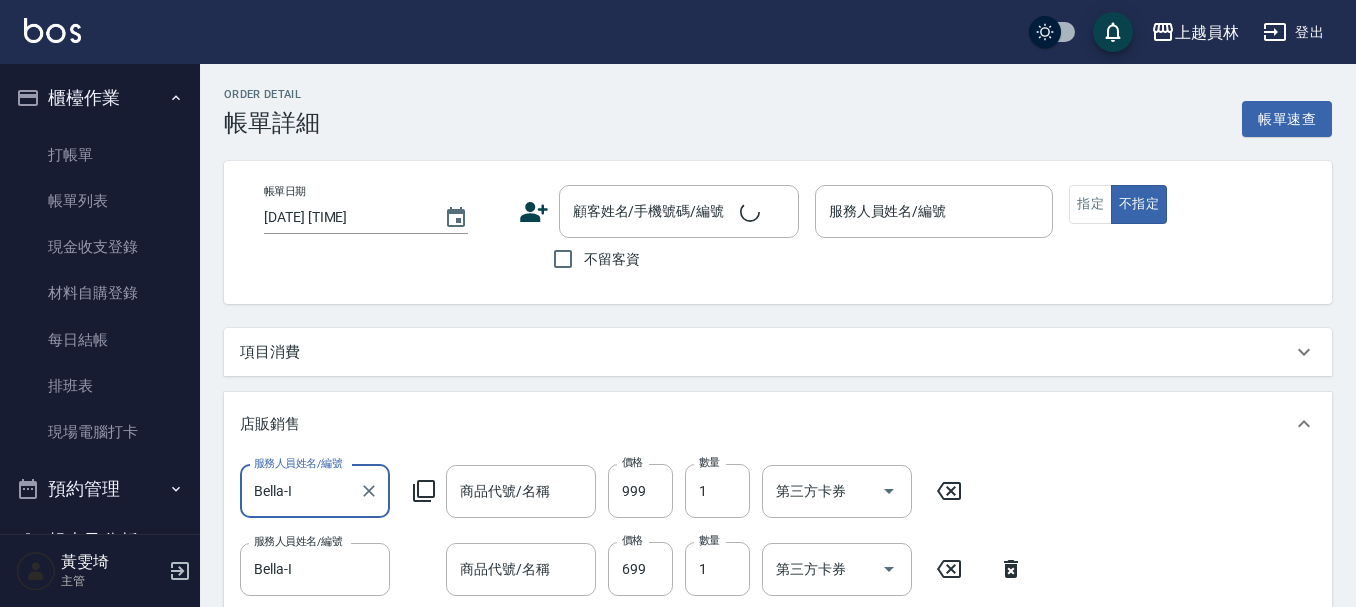checkbox on "true" 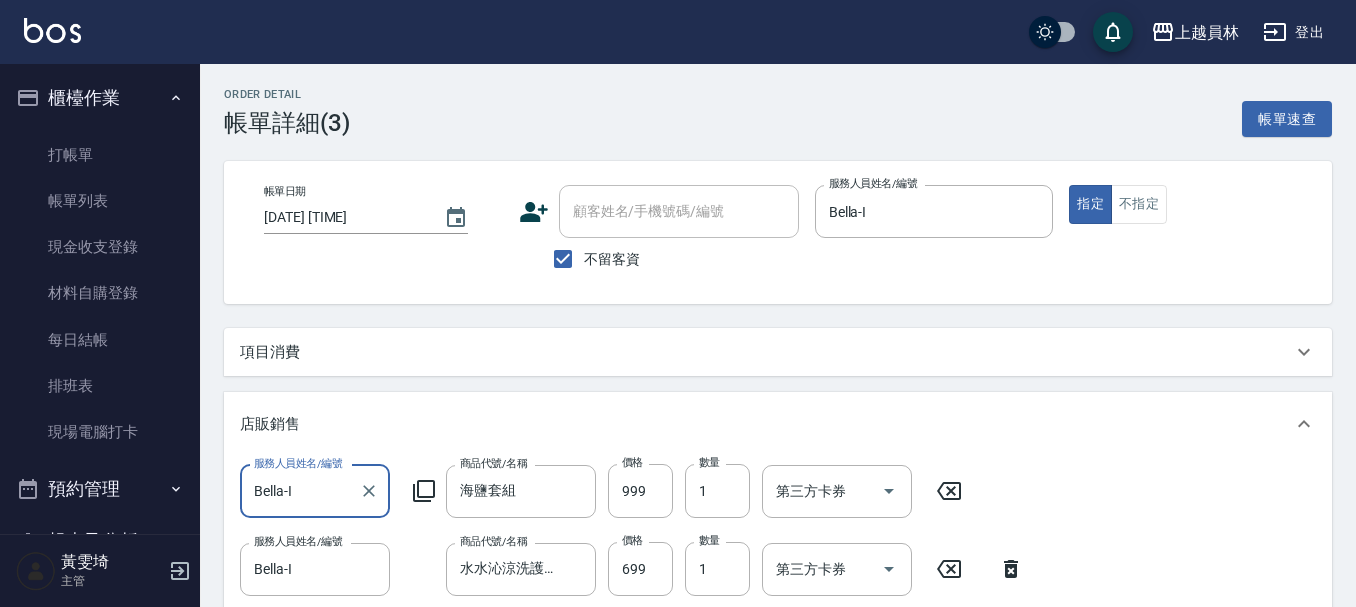 scroll, scrollTop: 0, scrollLeft: 0, axis: both 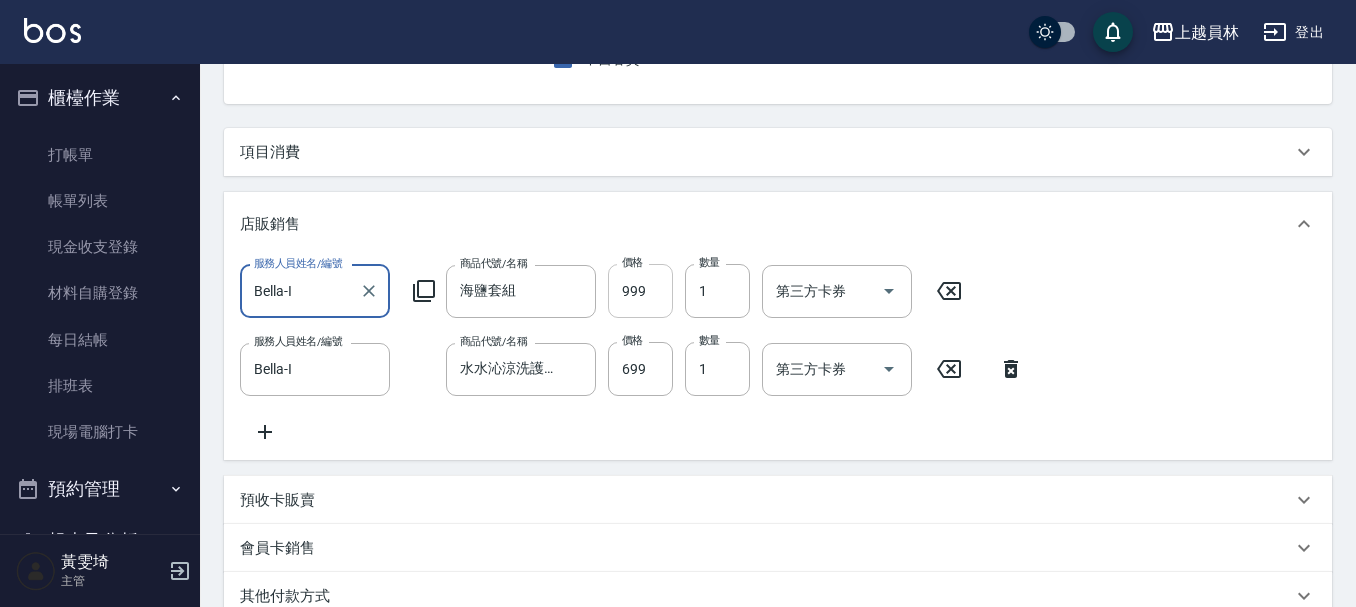 click on "999" at bounding box center (640, 291) 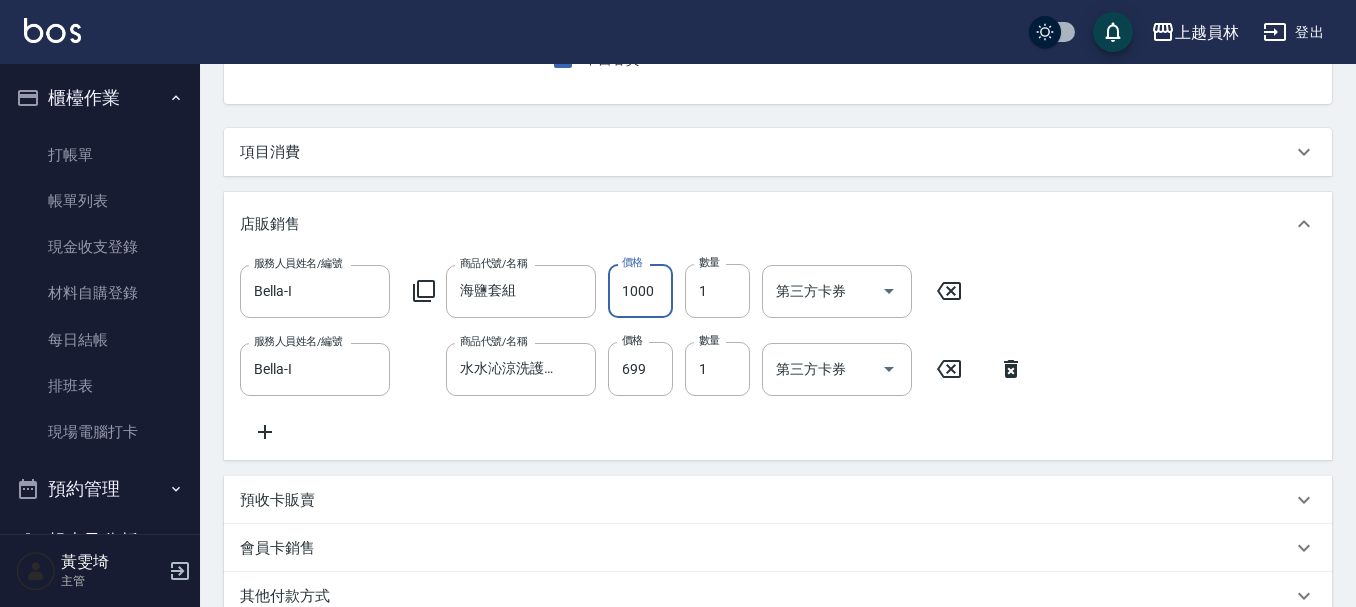 type on "1000" 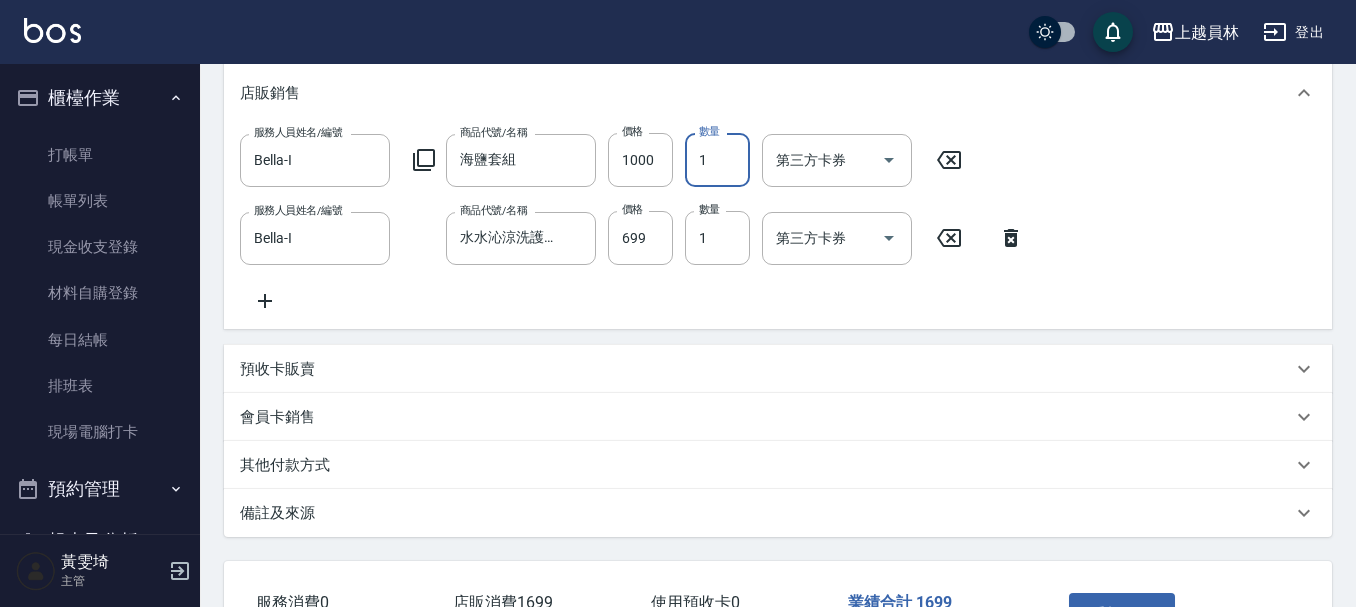 scroll, scrollTop: 492, scrollLeft: 0, axis: vertical 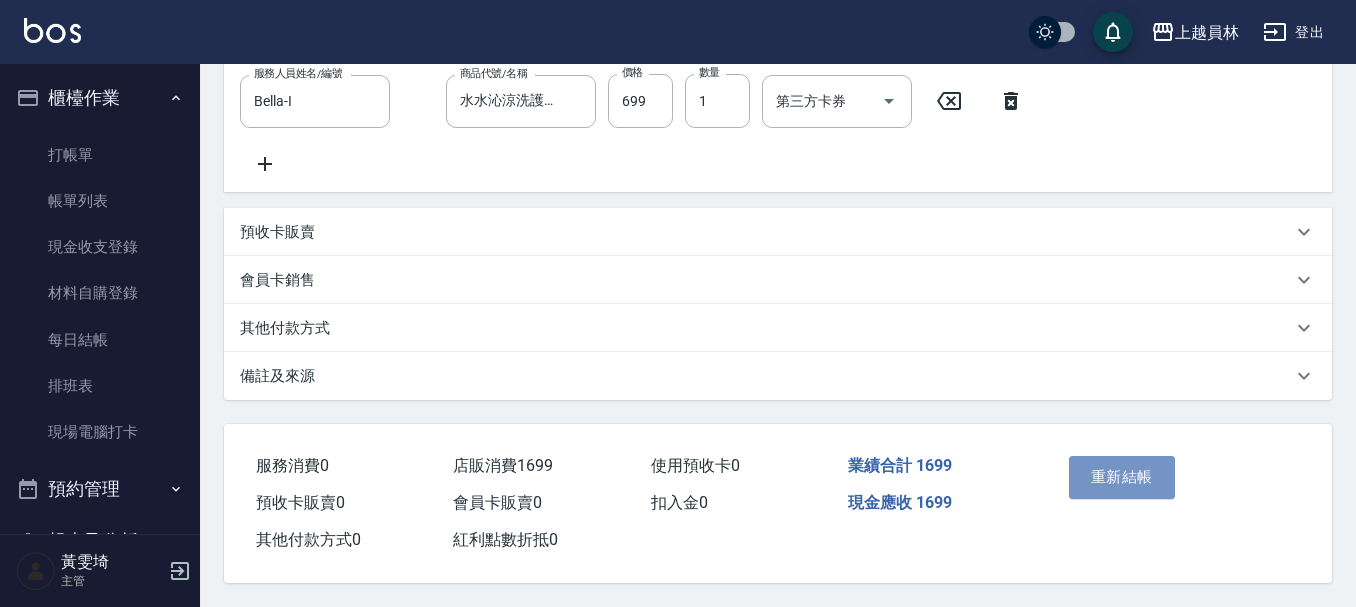 drag, startPoint x: 1145, startPoint y: 489, endPoint x: 1142, endPoint y: 499, distance: 10.440307 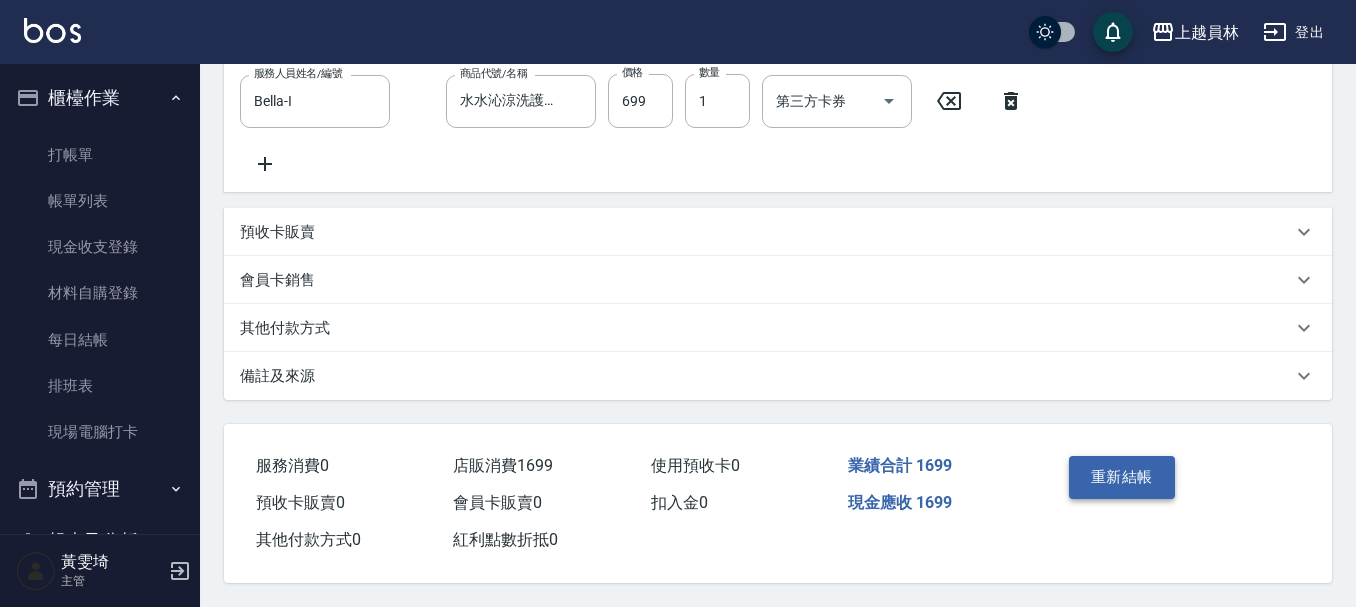click on "重新結帳" at bounding box center [1122, 477] 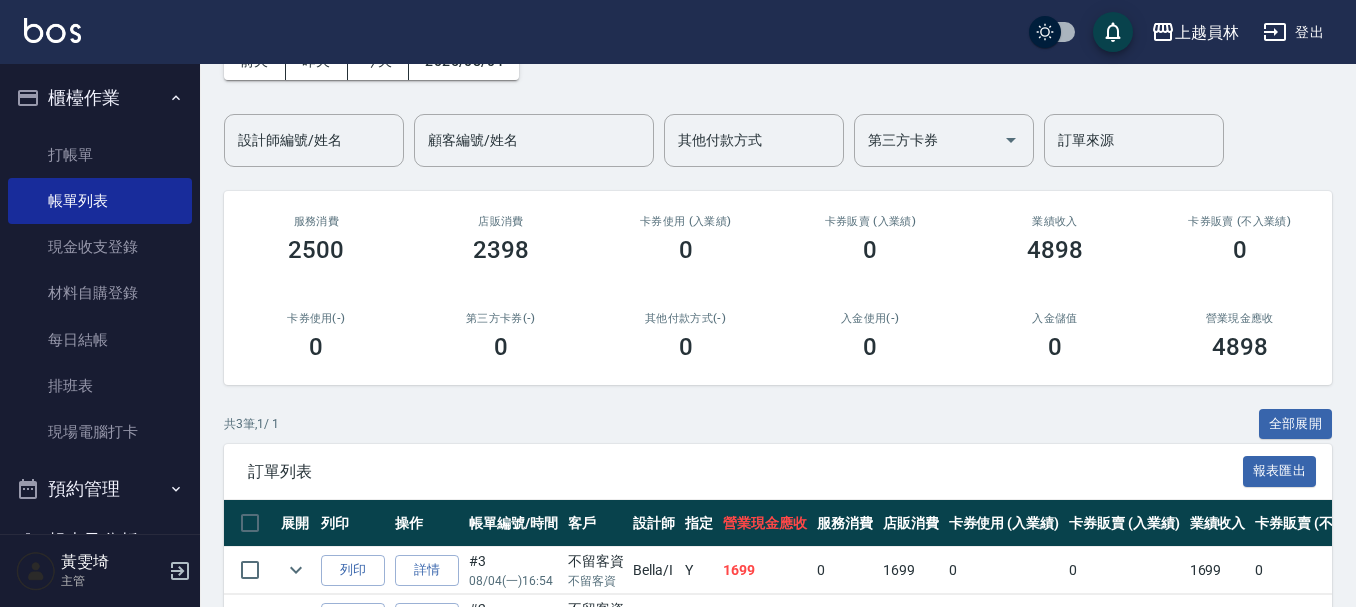scroll, scrollTop: 295, scrollLeft: 0, axis: vertical 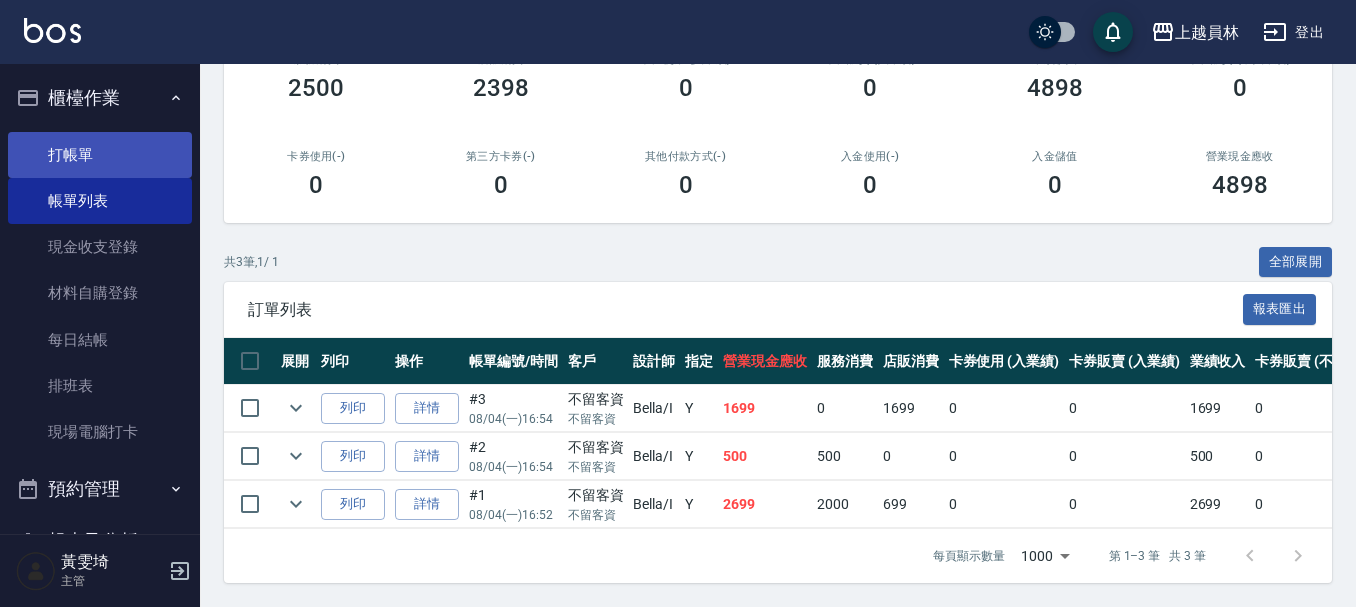 click on "打帳單" at bounding box center [100, 155] 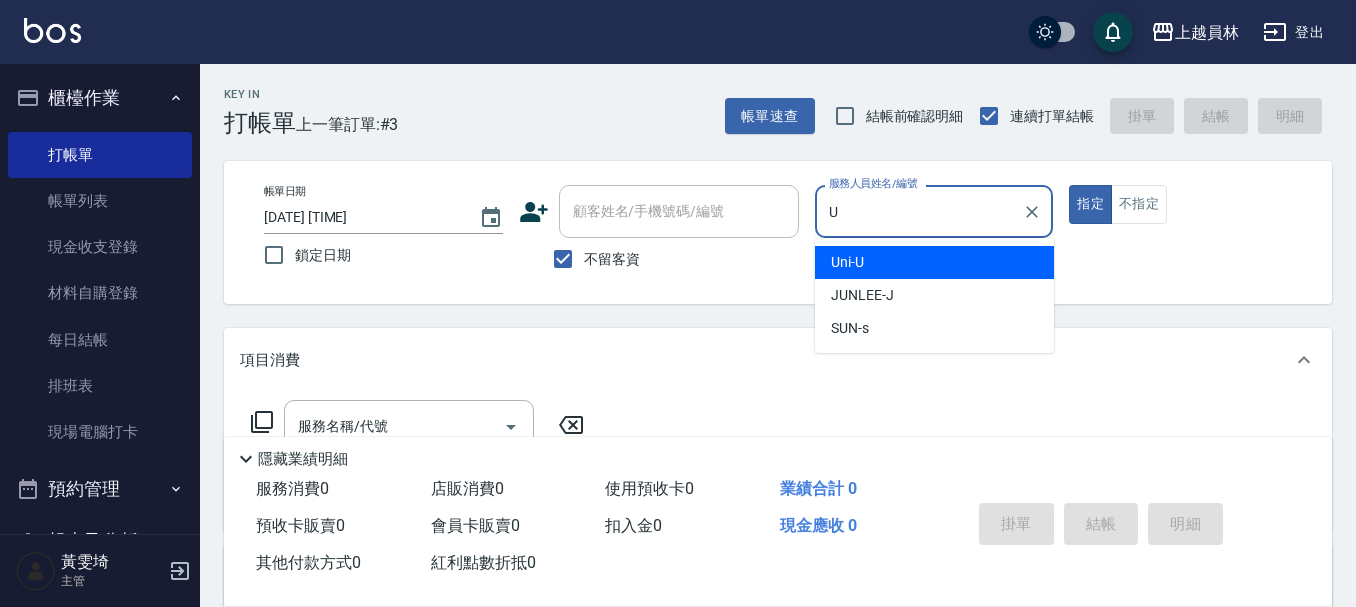 type on "Uni-U" 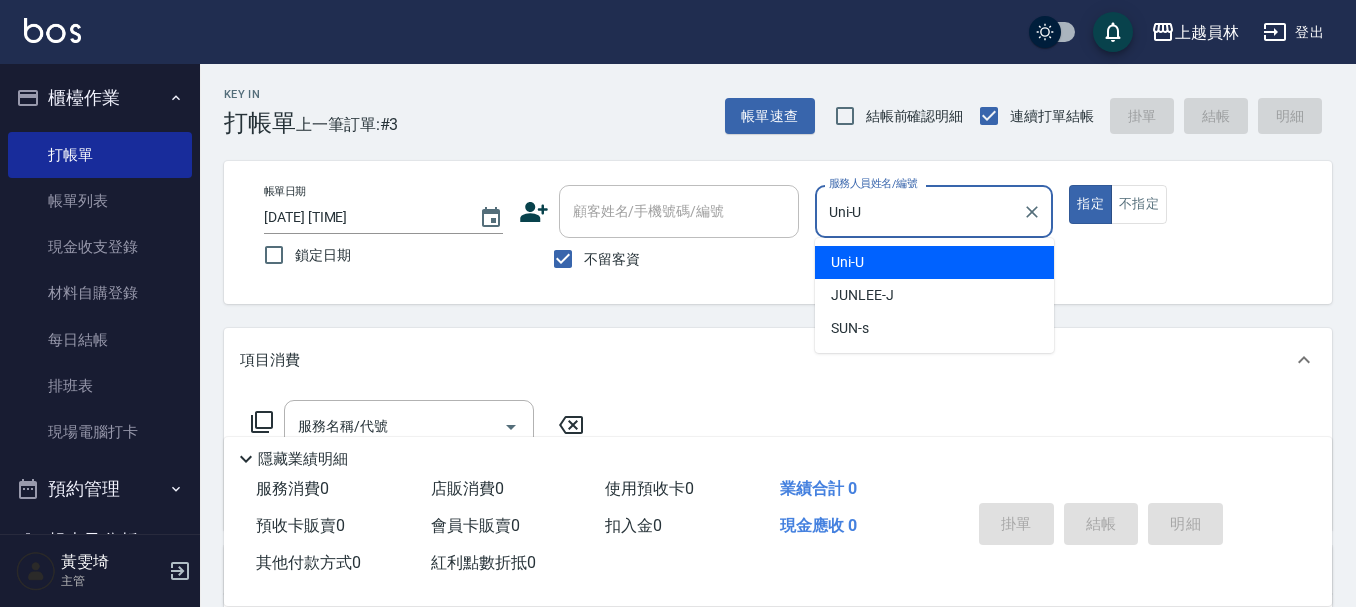 type on "true" 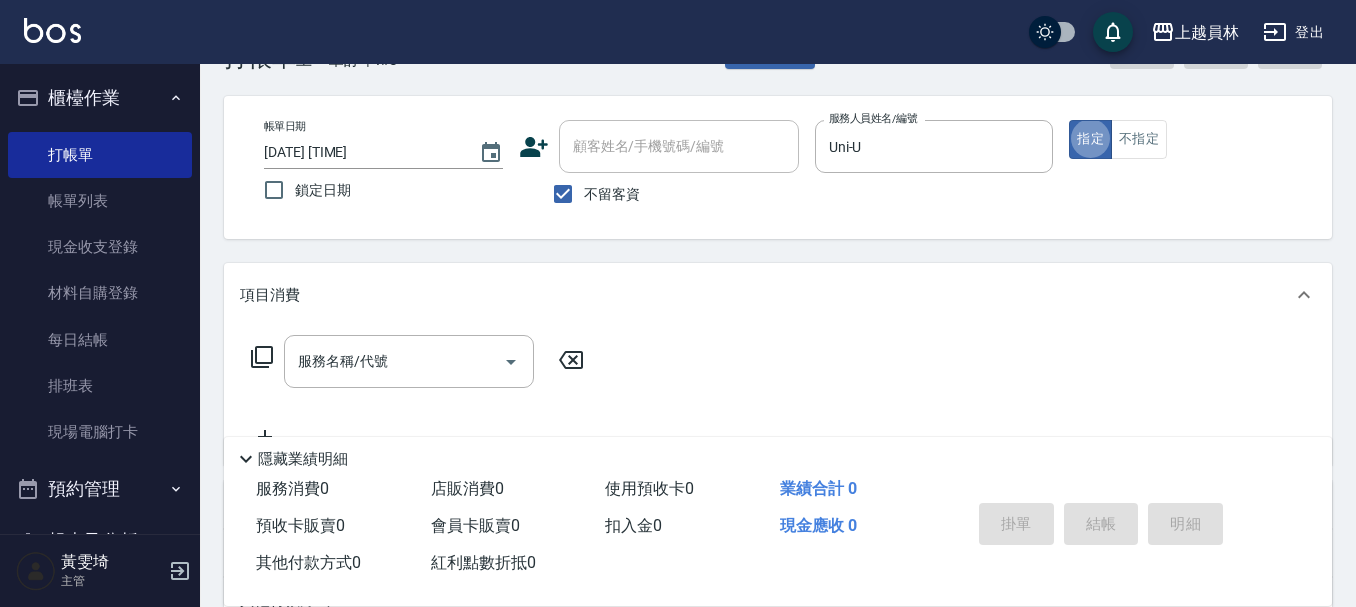 scroll, scrollTop: 100, scrollLeft: 0, axis: vertical 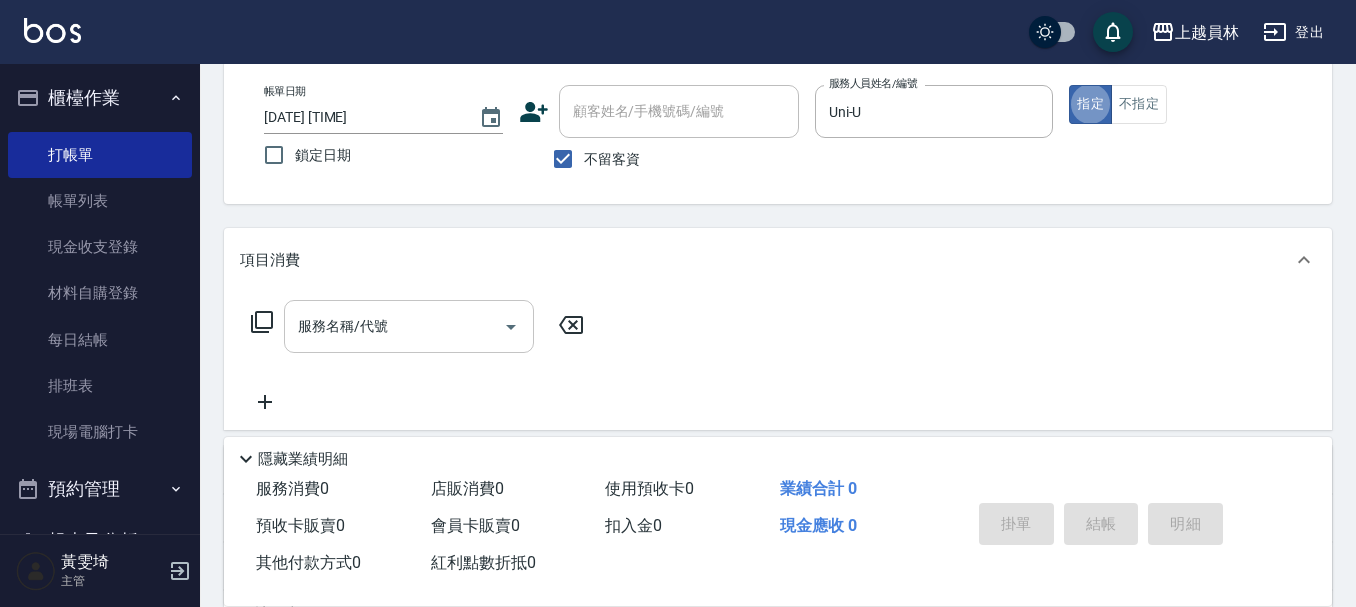 click on "服務名稱/代號" at bounding box center (394, 326) 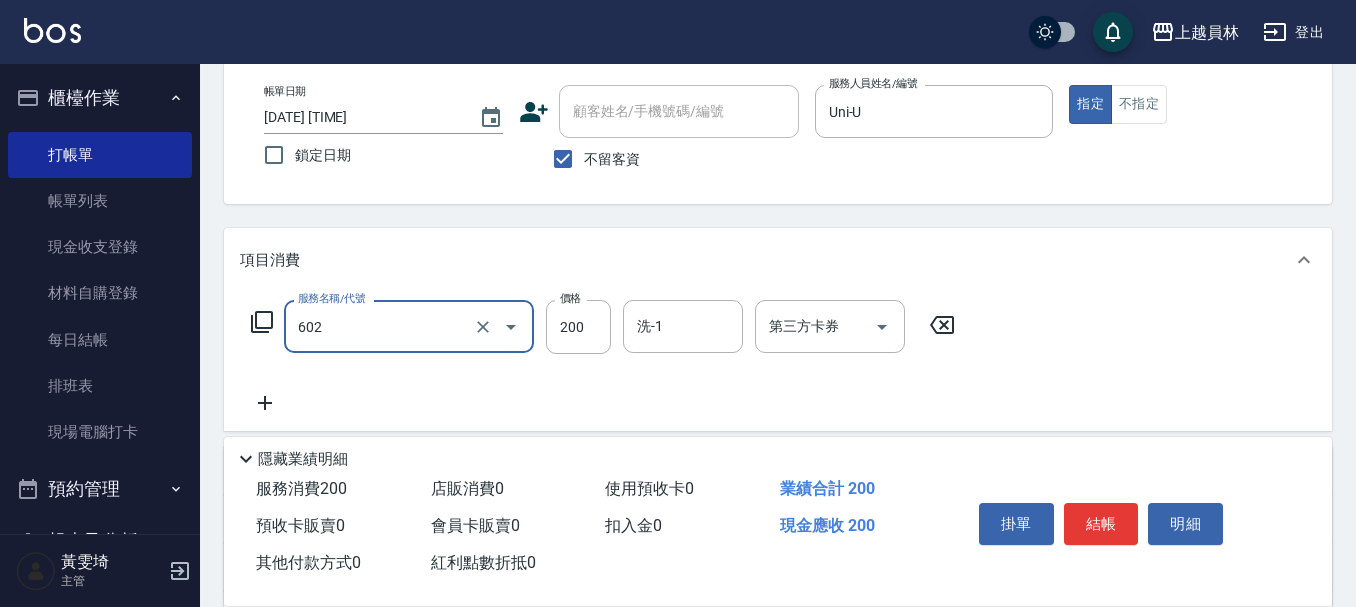type on "一般洗髮(602)" 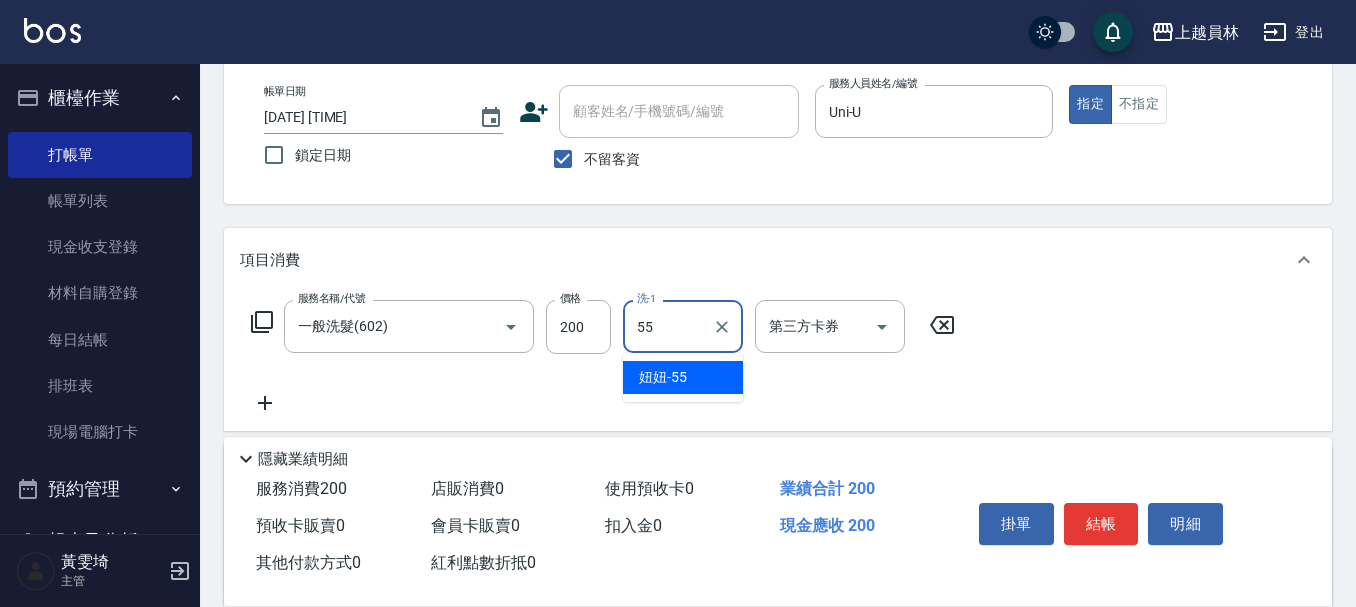 type on "[NICKNAME]-[AGE]" 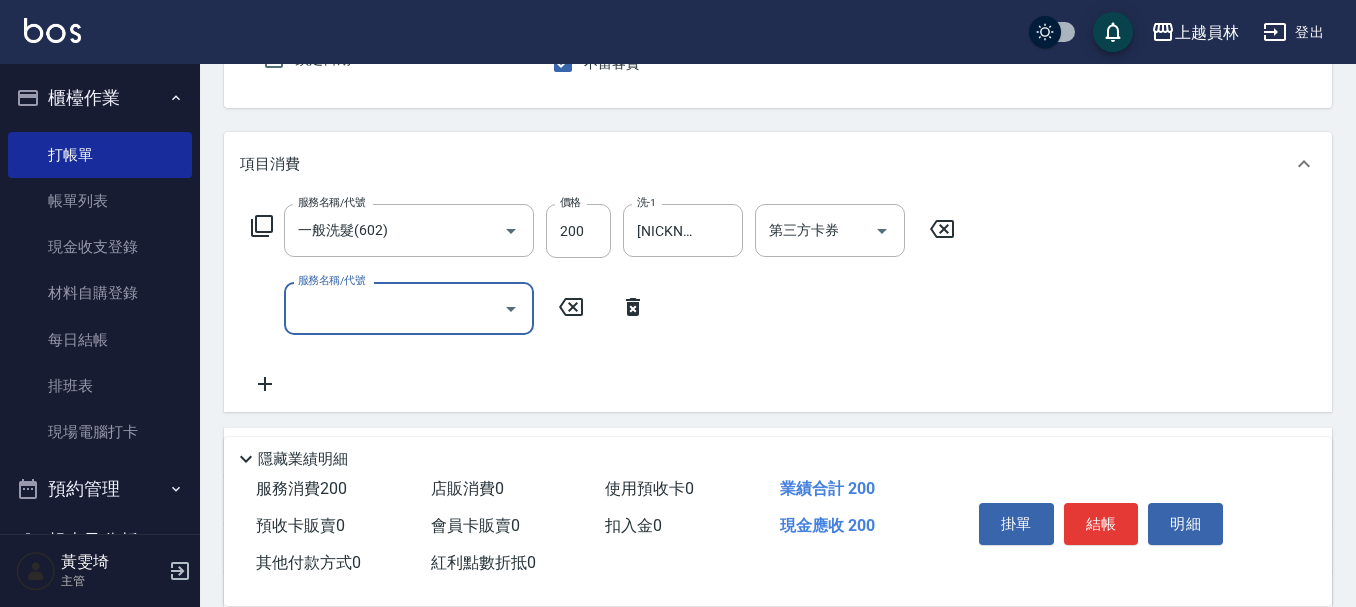 scroll, scrollTop: 300, scrollLeft: 0, axis: vertical 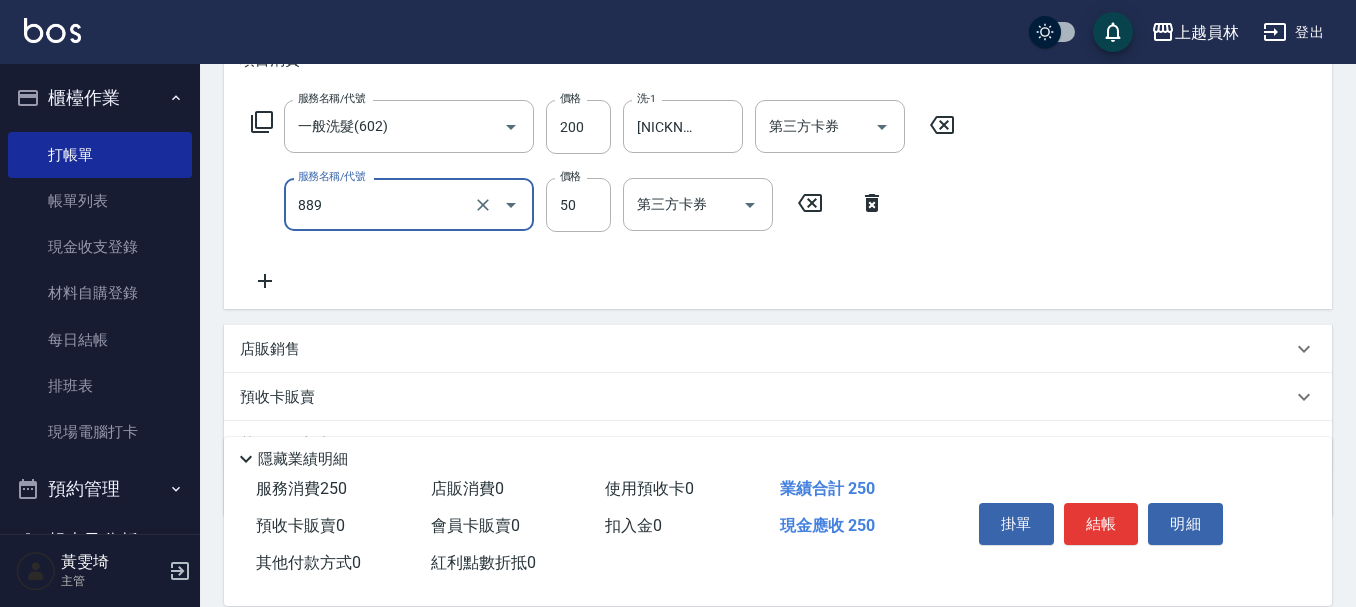 type on "精油(889)" 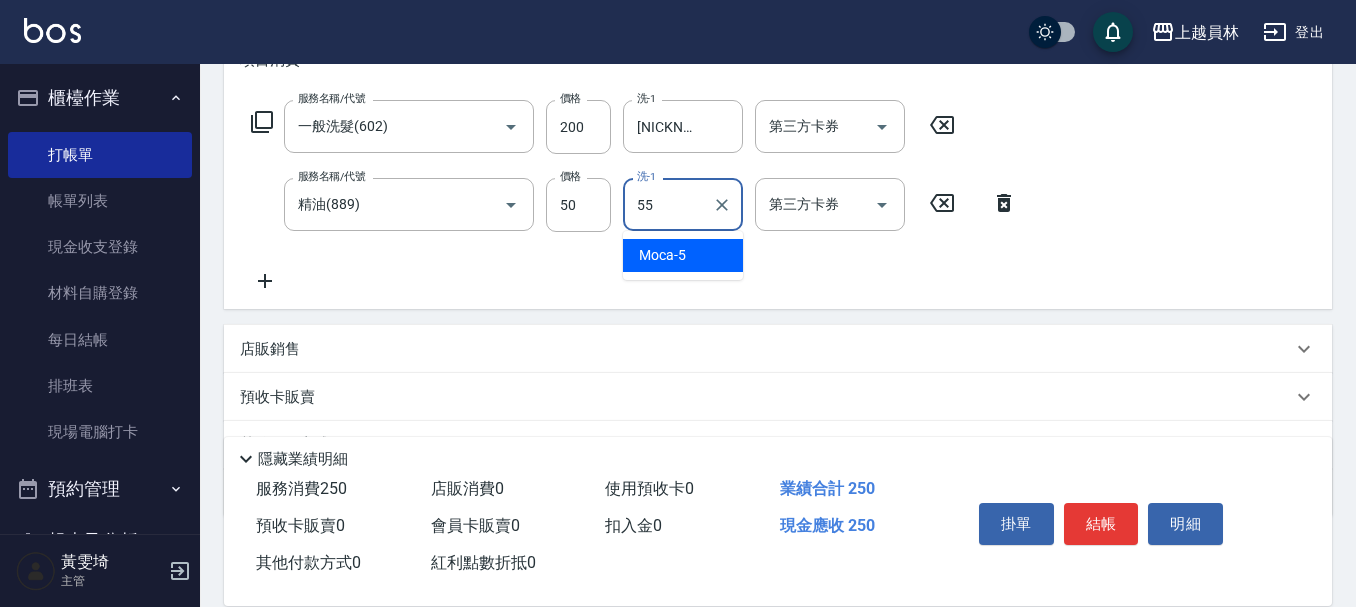 type on "[NICKNAME]-[AGE]" 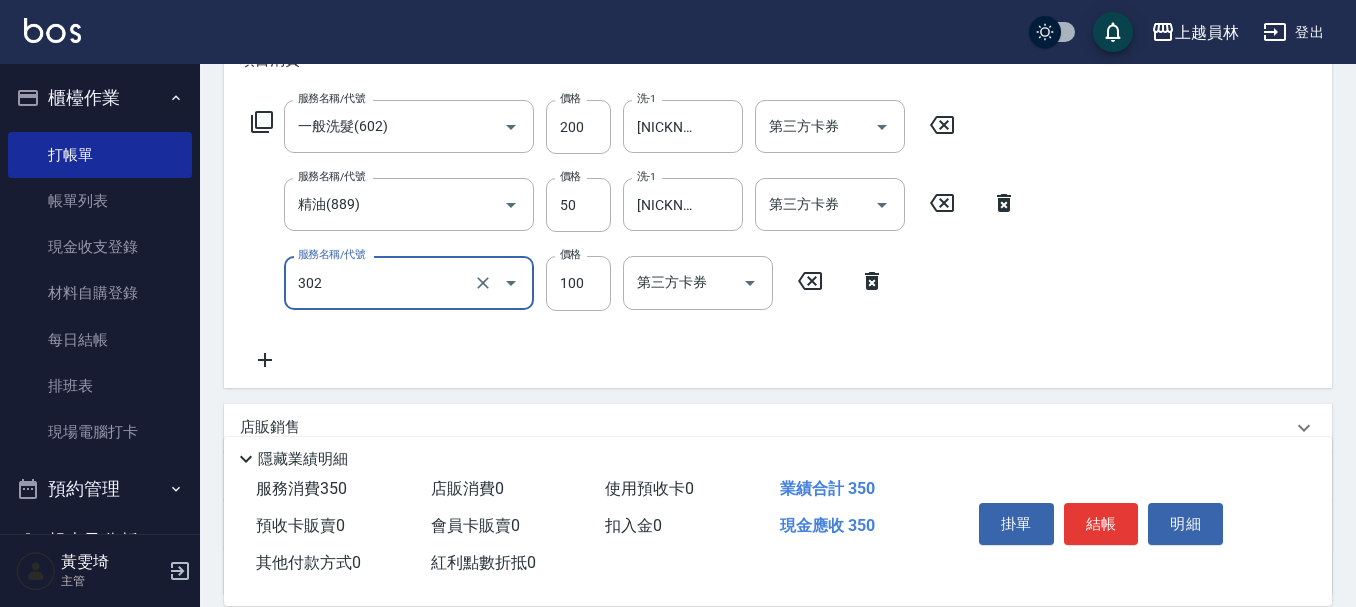 type on "剪髮(302)" 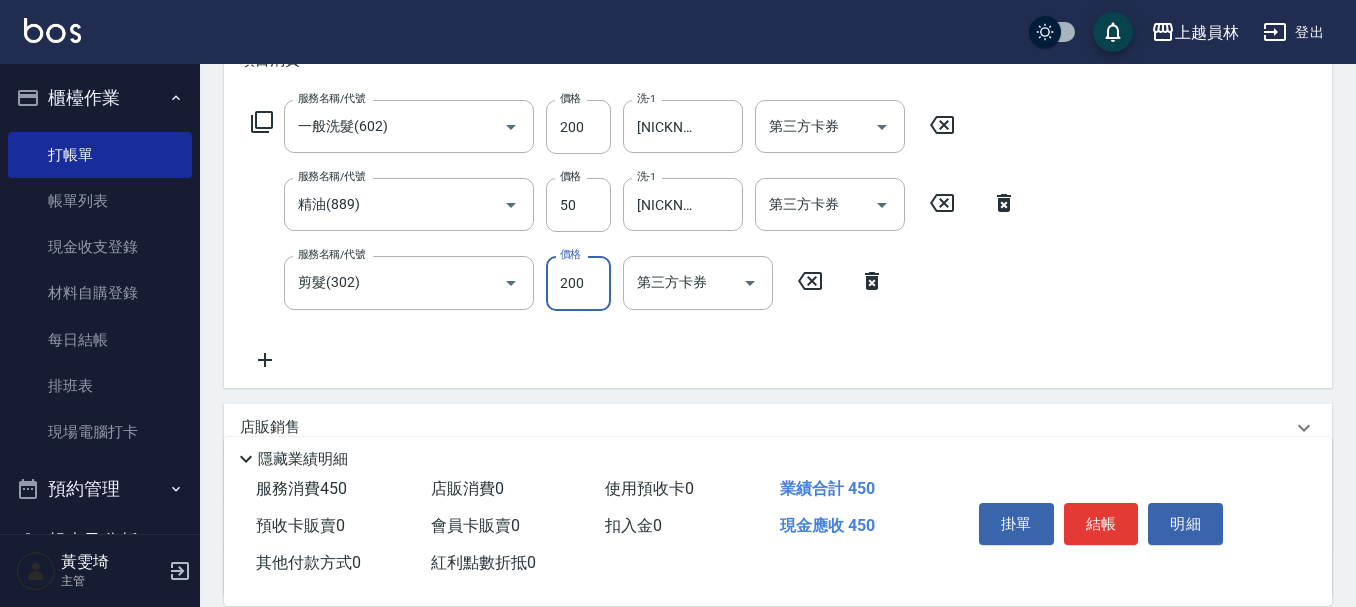 type on "200" 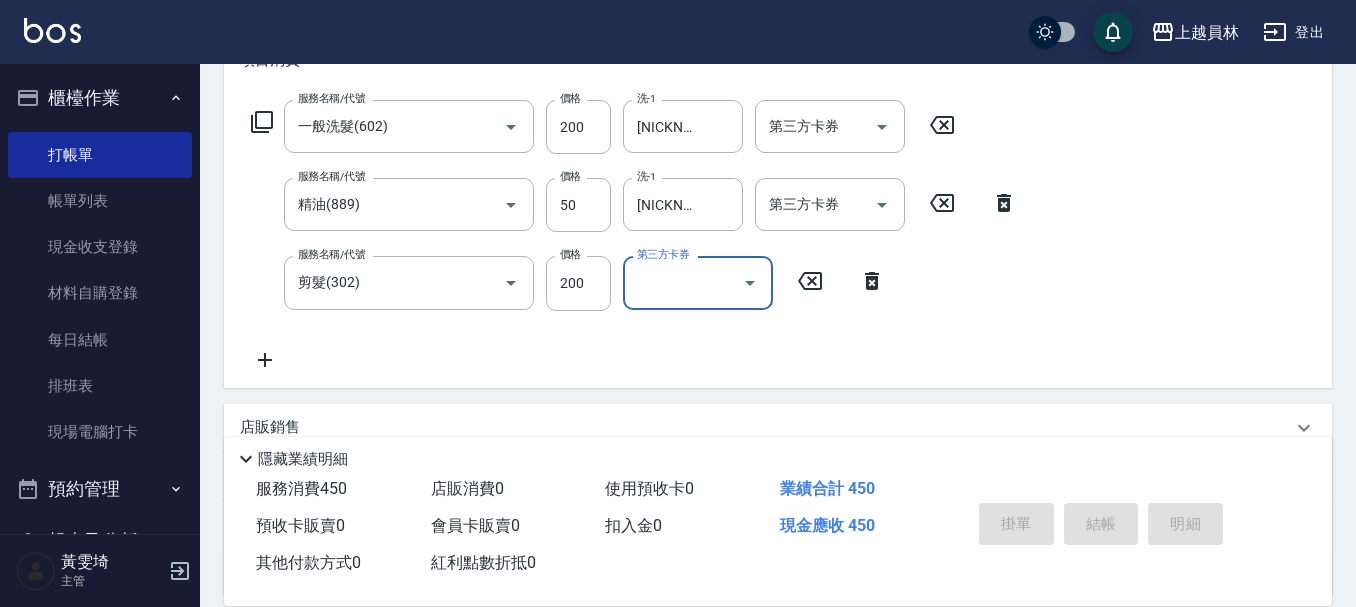 type on "[DATE] [TIME]" 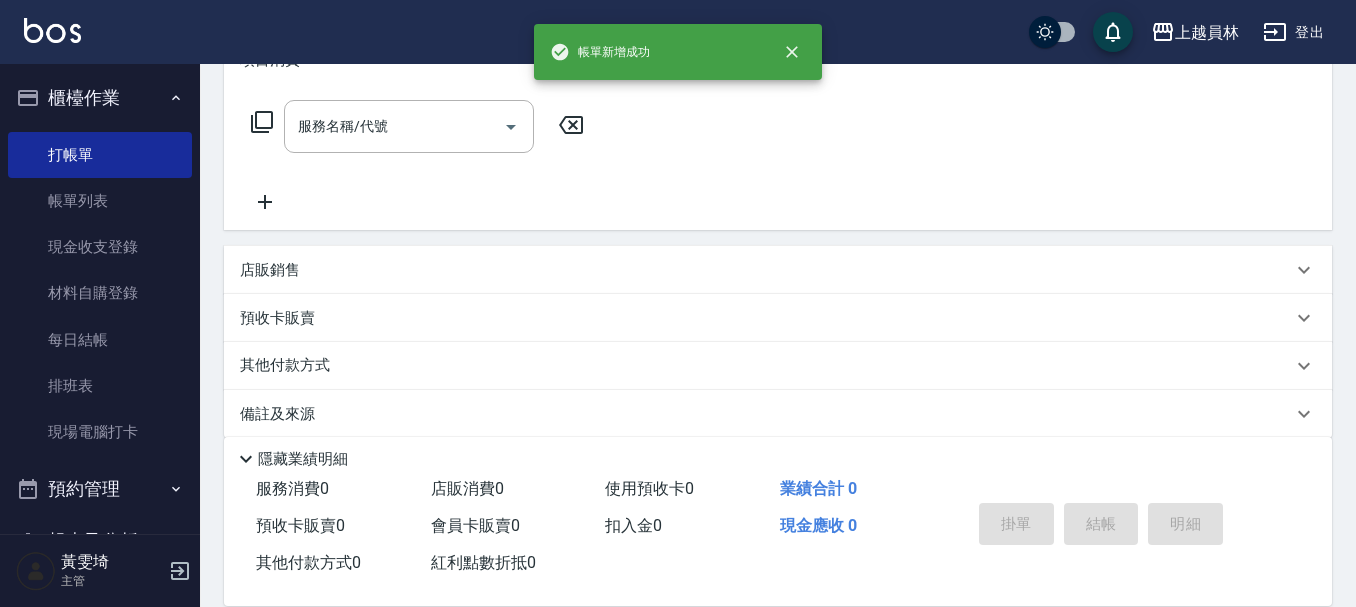 scroll, scrollTop: 0, scrollLeft: 0, axis: both 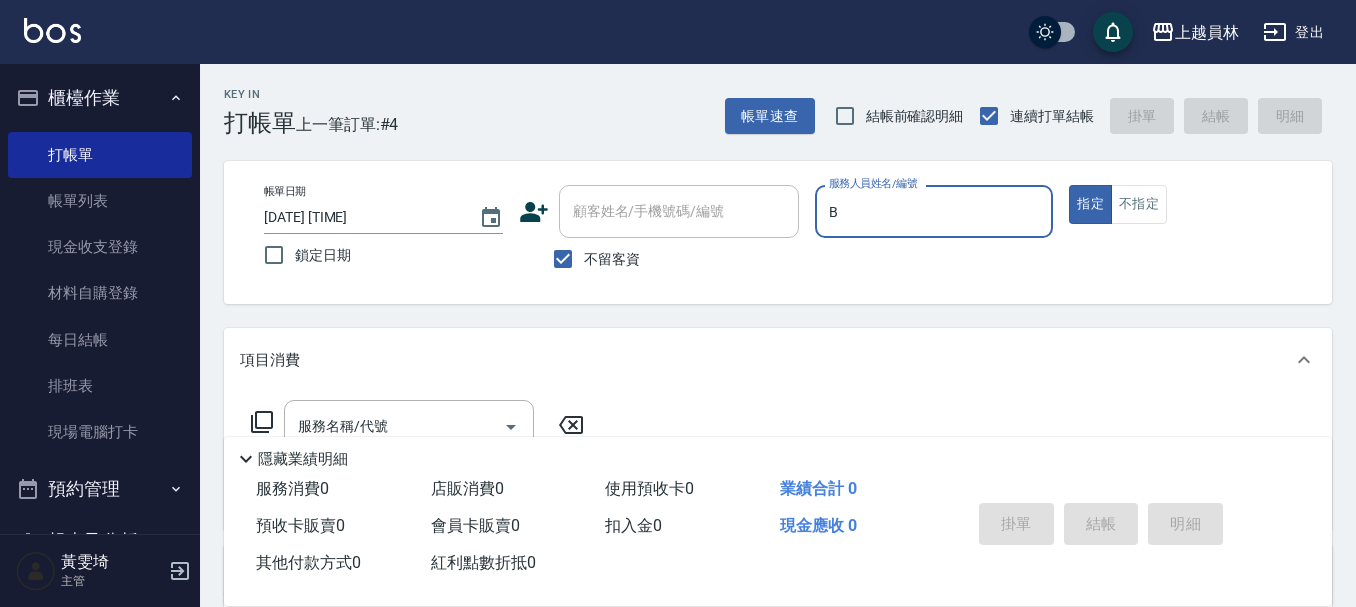 type on "Bonnie-B" 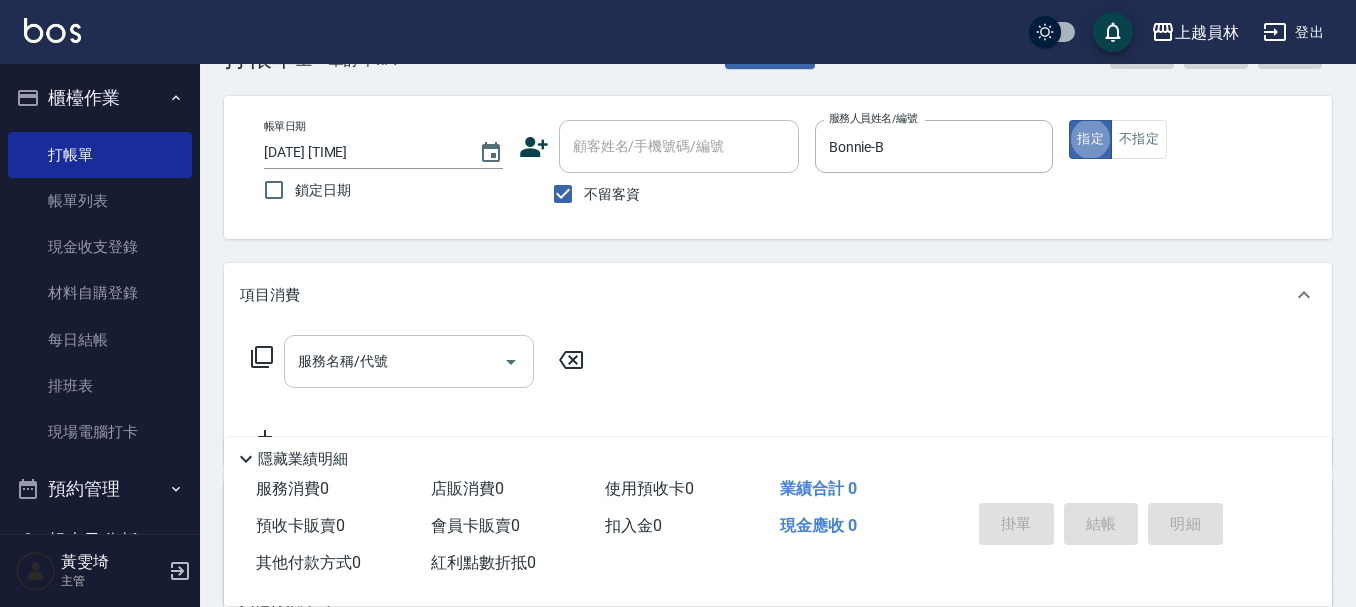 scroll, scrollTop: 100, scrollLeft: 0, axis: vertical 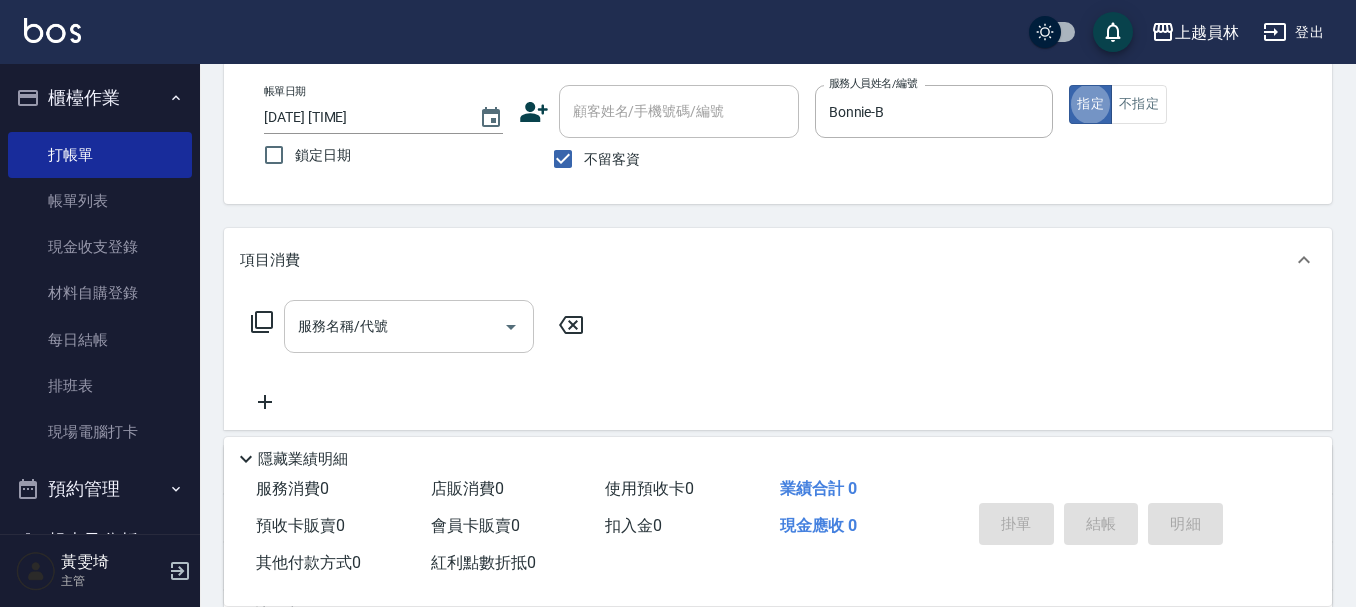 click on "服務名稱/代號" at bounding box center [409, 326] 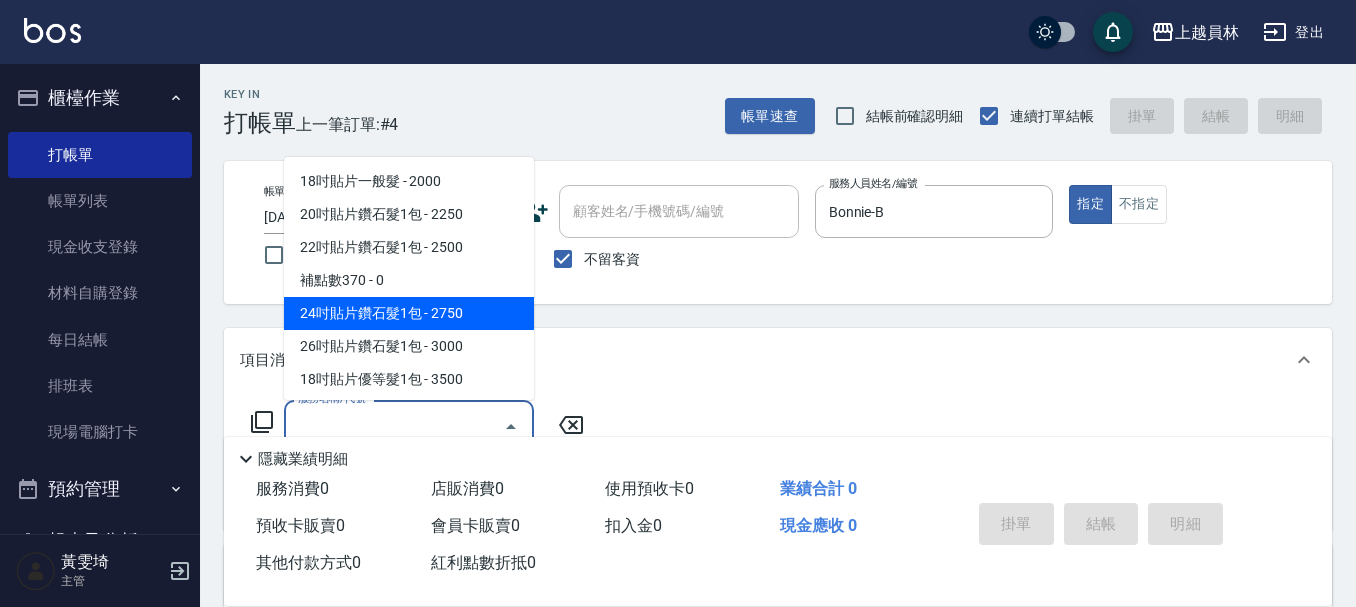 scroll, scrollTop: 100, scrollLeft: 0, axis: vertical 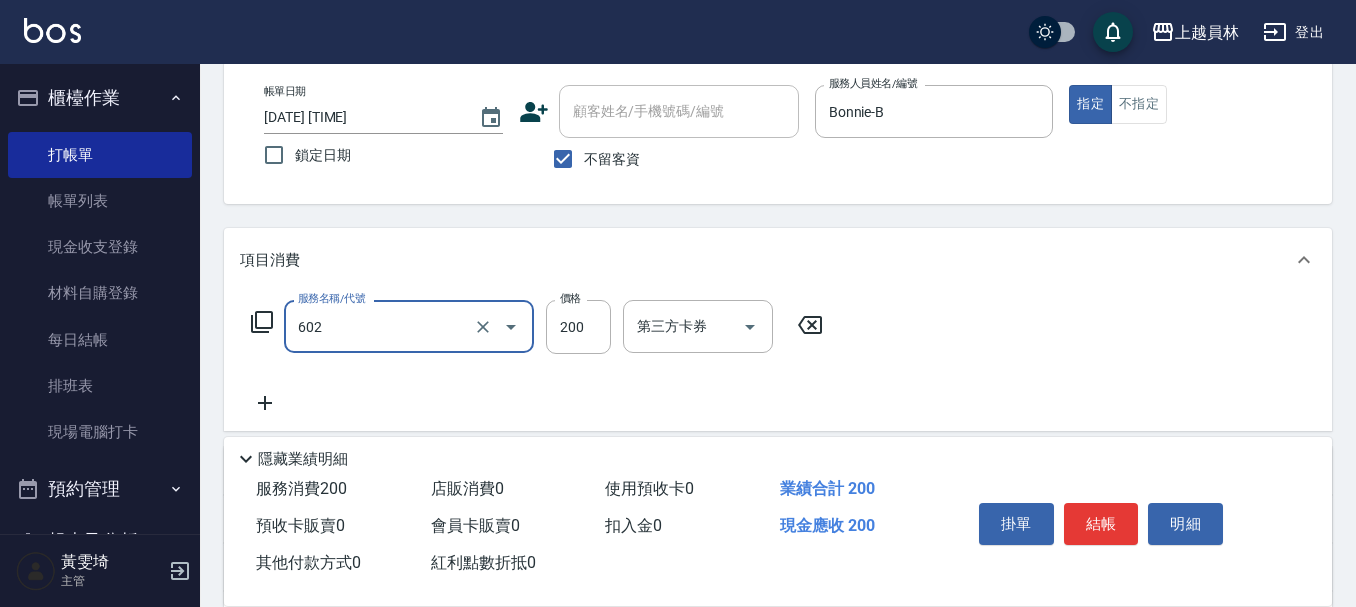 type on "一般洗髮(602)" 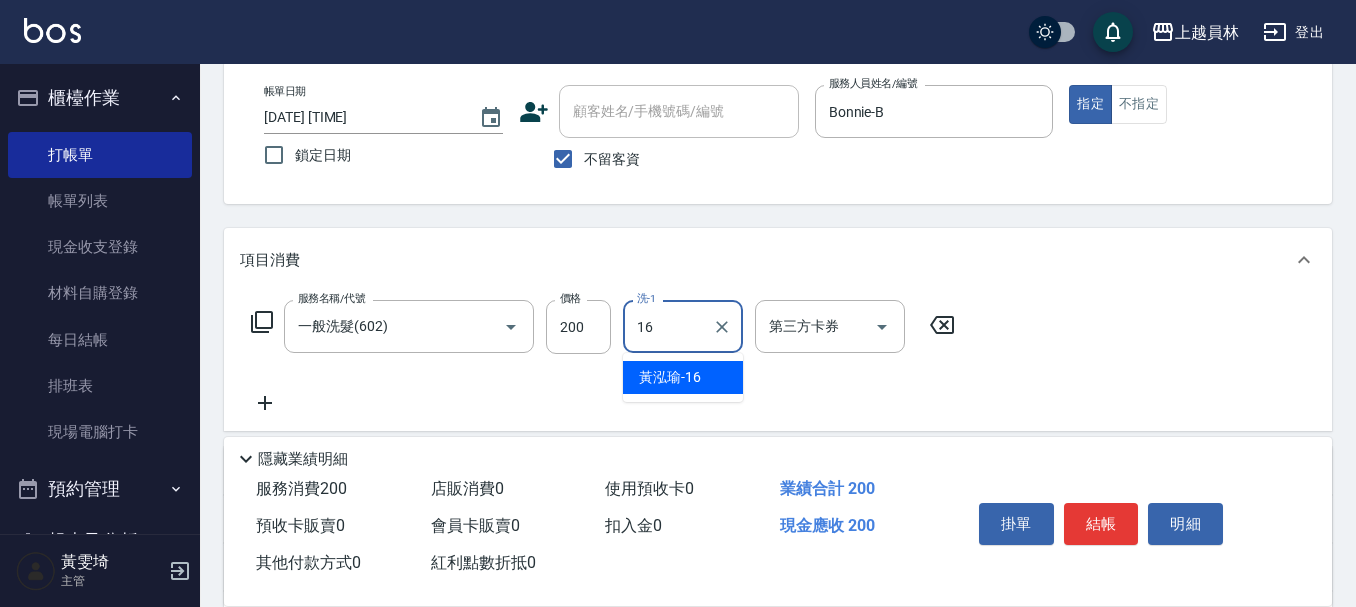 type on "[LAST] [FIRST]-[AGE]" 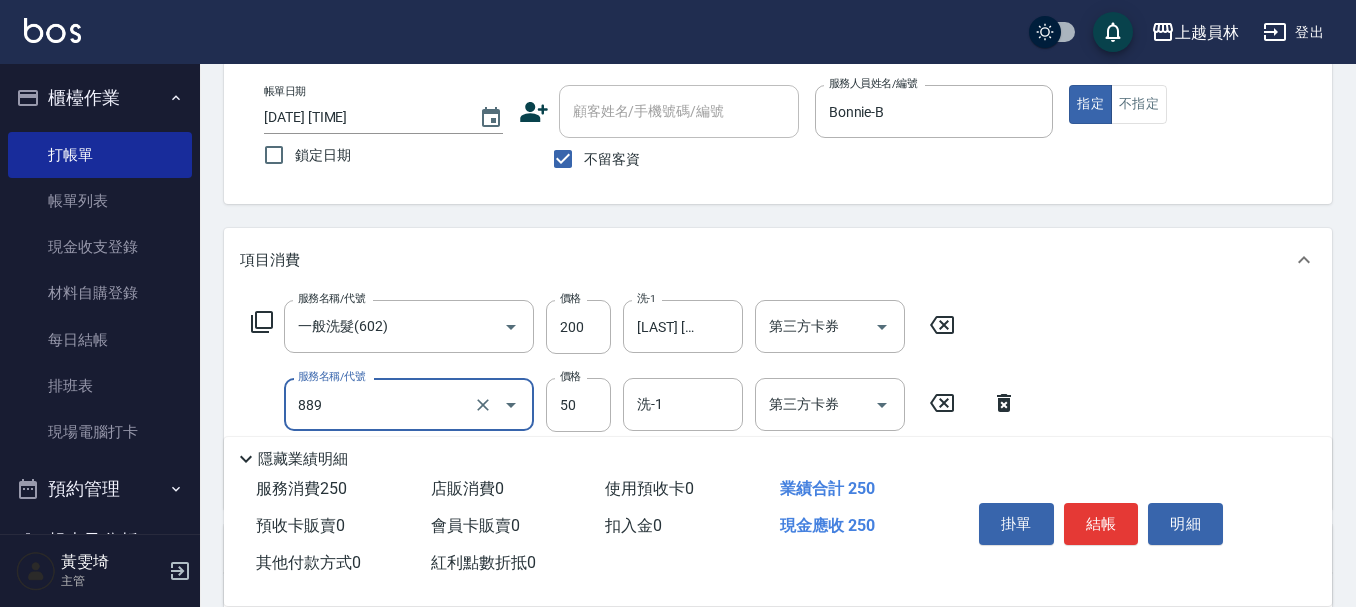 type on "精油(889)" 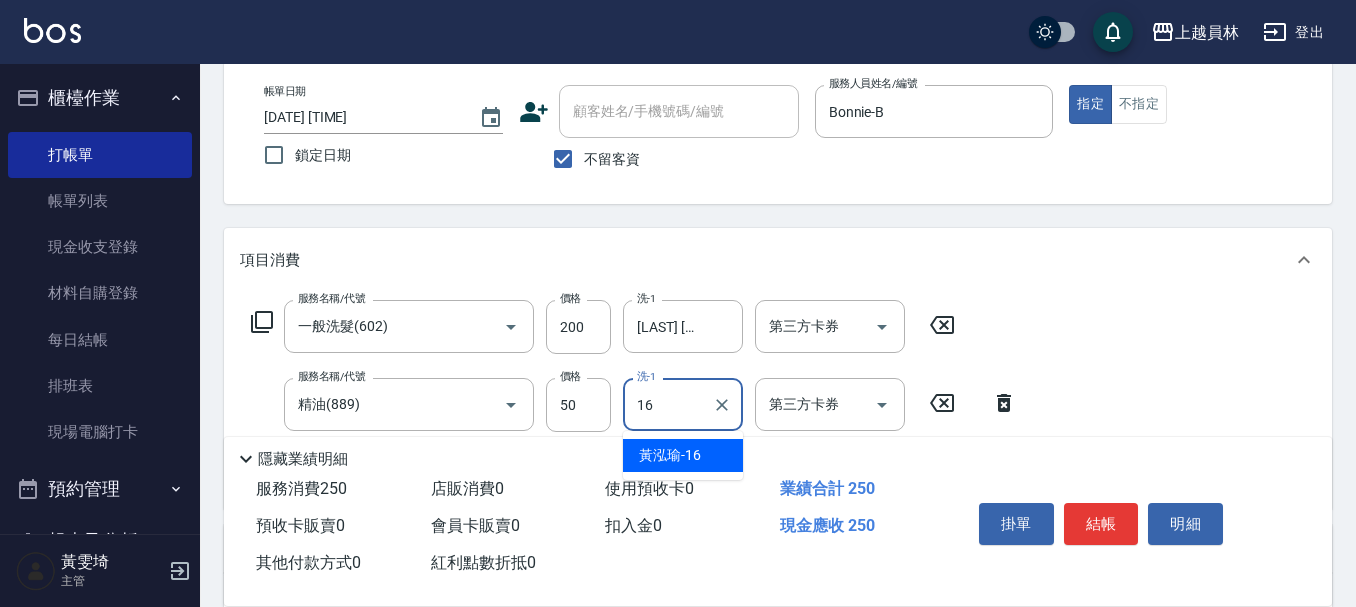 type on "[LAST] [FIRST]-[AGE]" 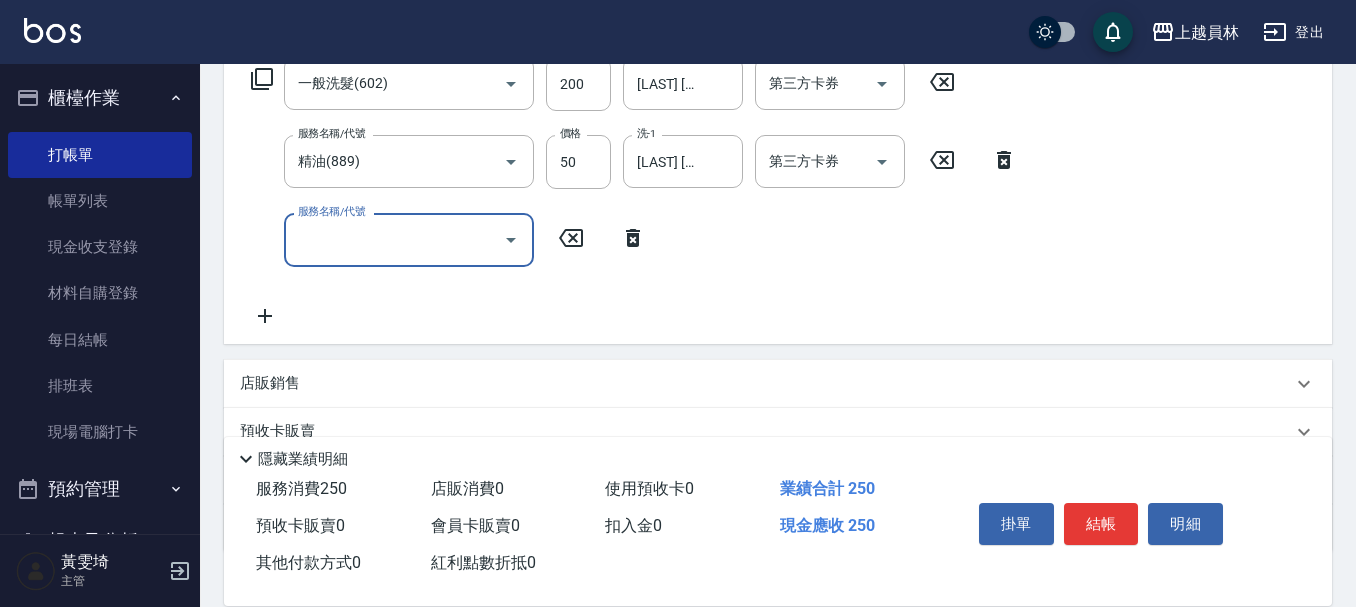 scroll, scrollTop: 400, scrollLeft: 0, axis: vertical 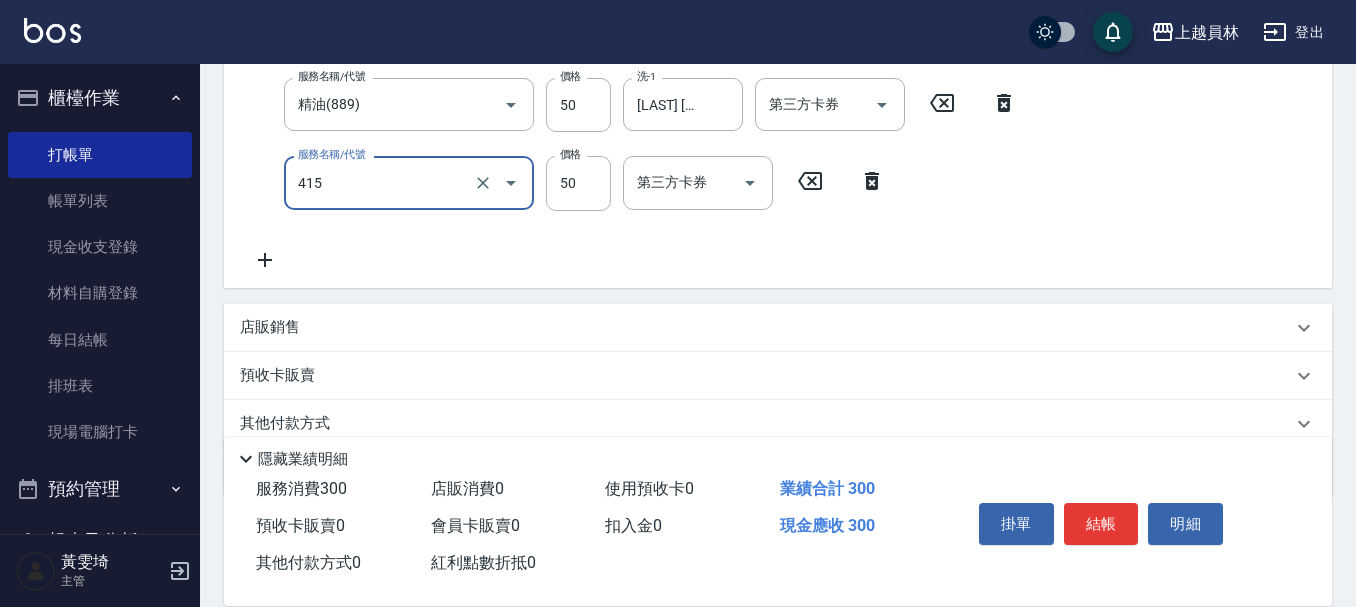 type on "瞬間保養(415)" 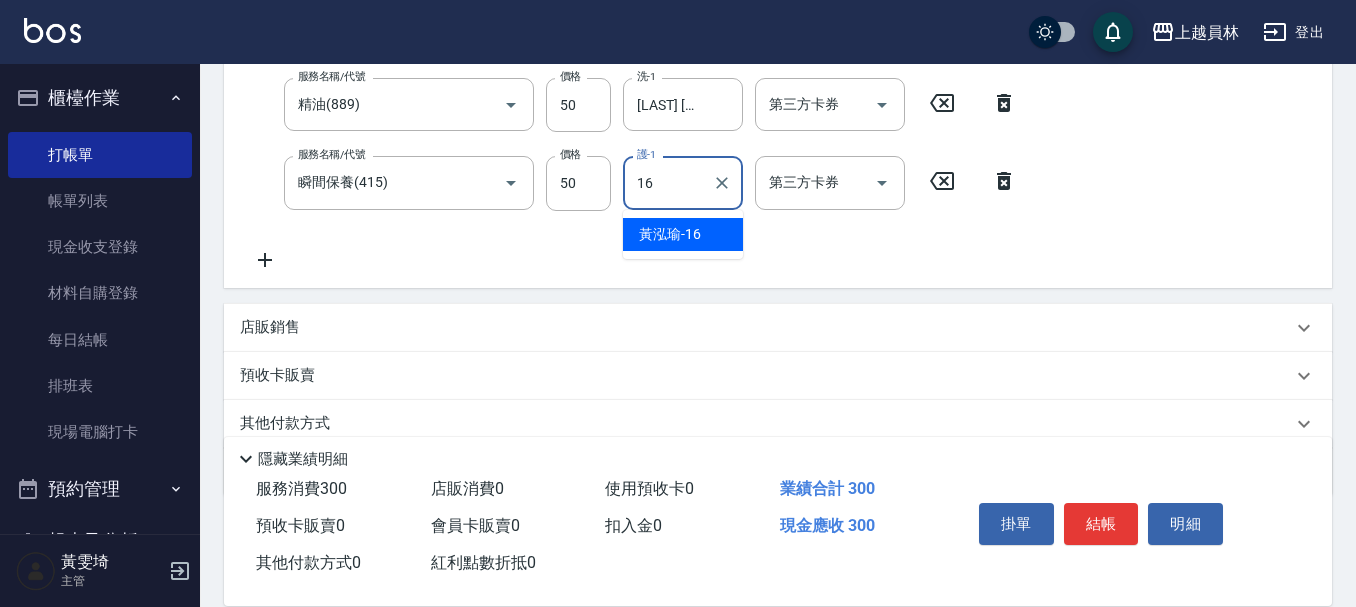 type on "[LAST] [FIRST]-[AGE]" 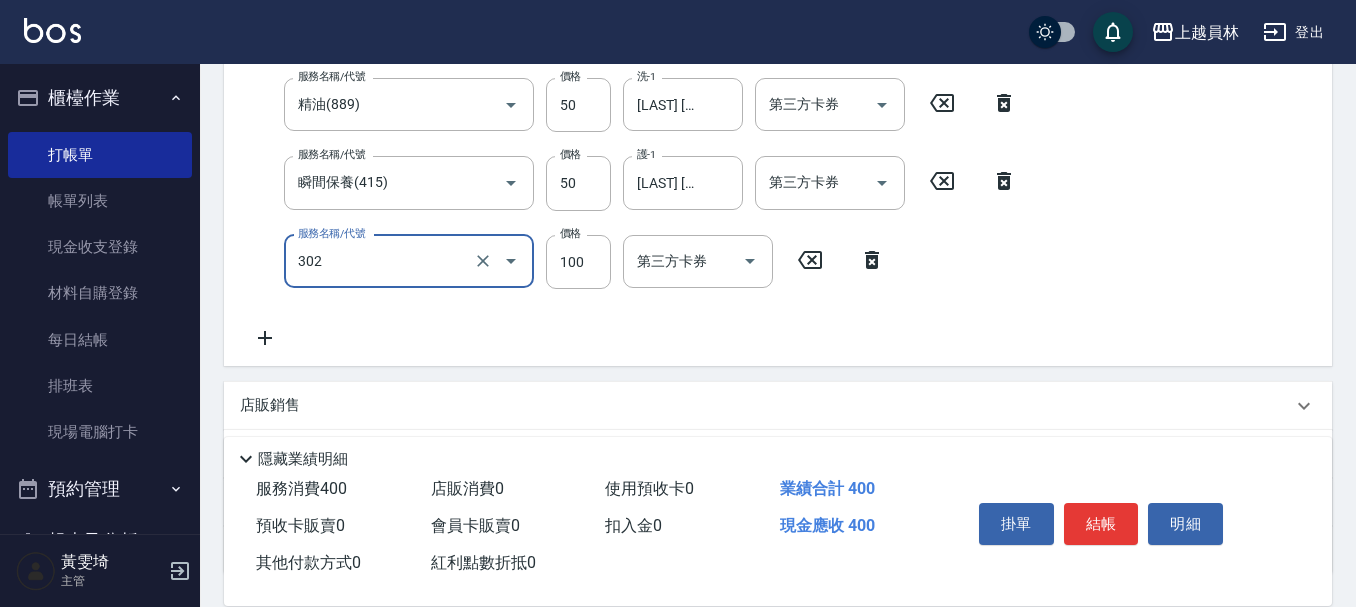 type on "剪髮(302)" 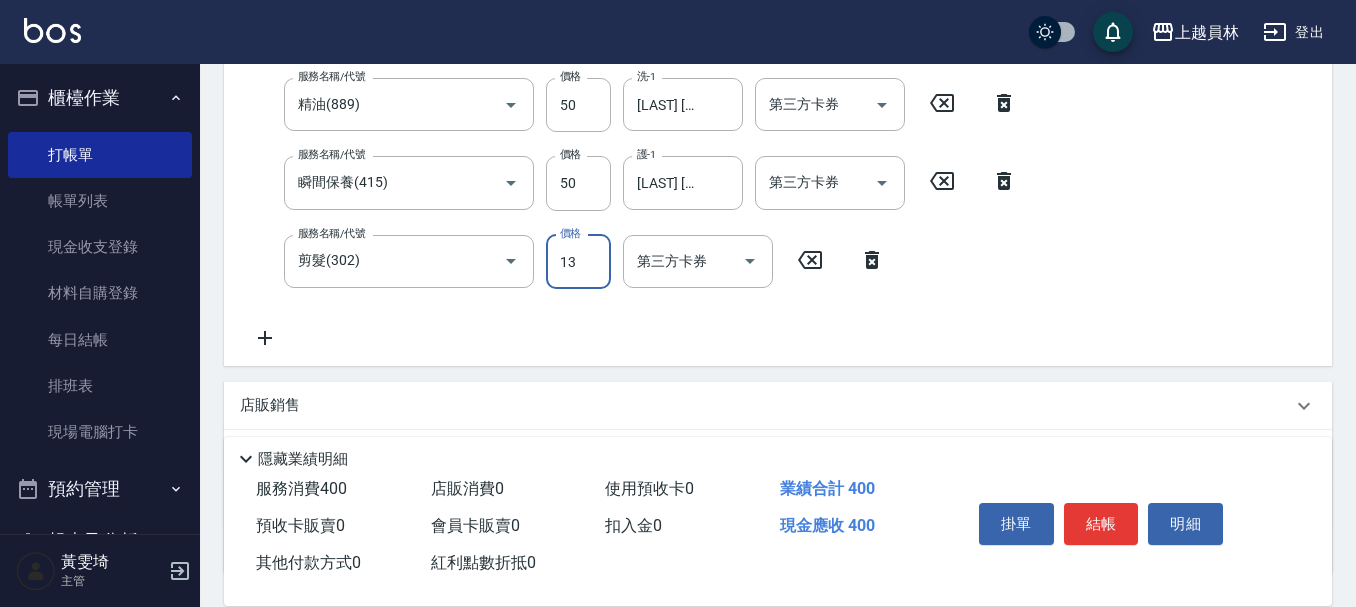 type on "130" 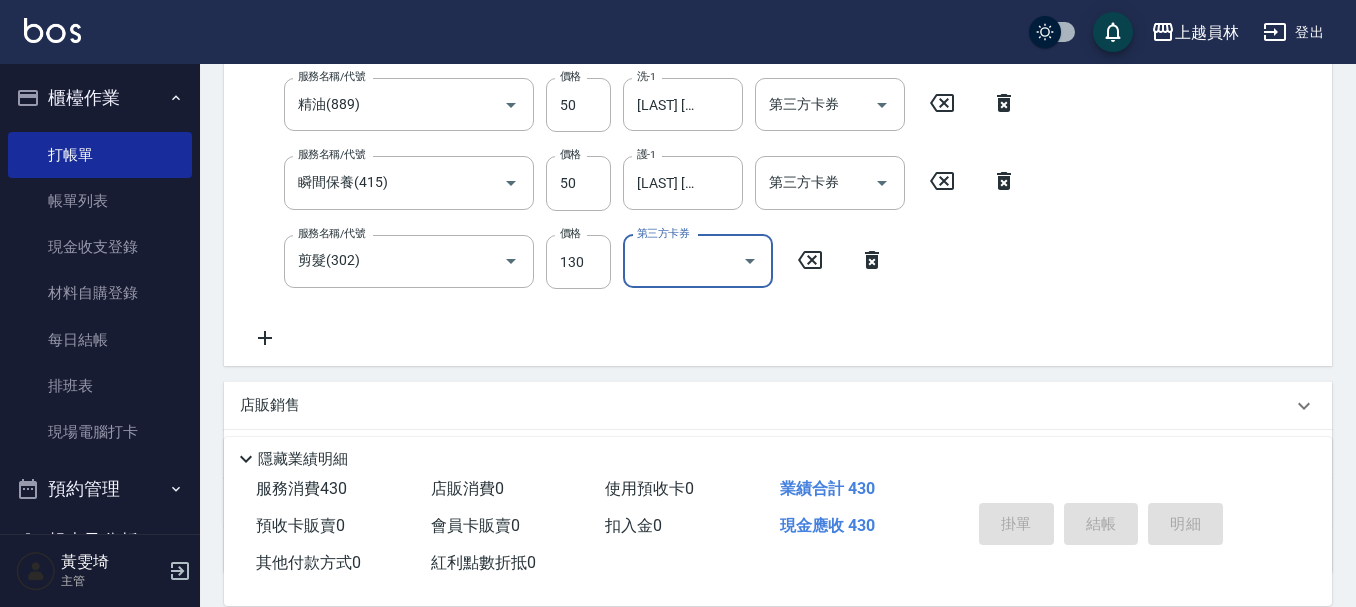 type on "[DATE] [TIME]" 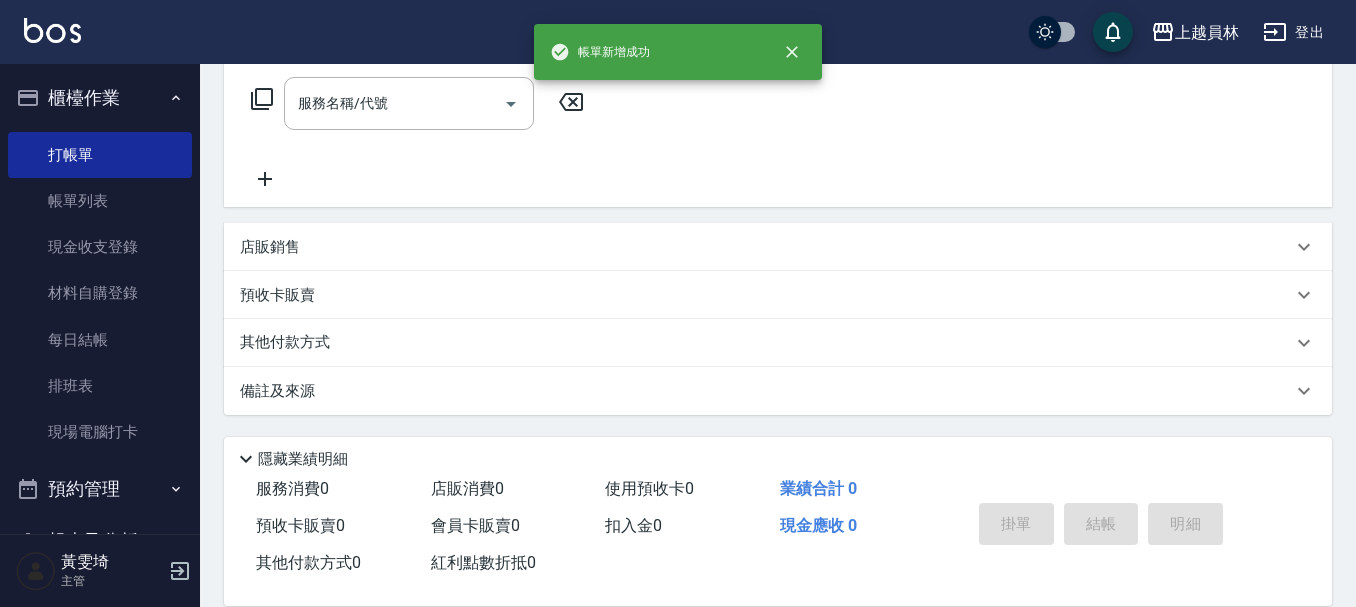 scroll, scrollTop: 0, scrollLeft: 0, axis: both 